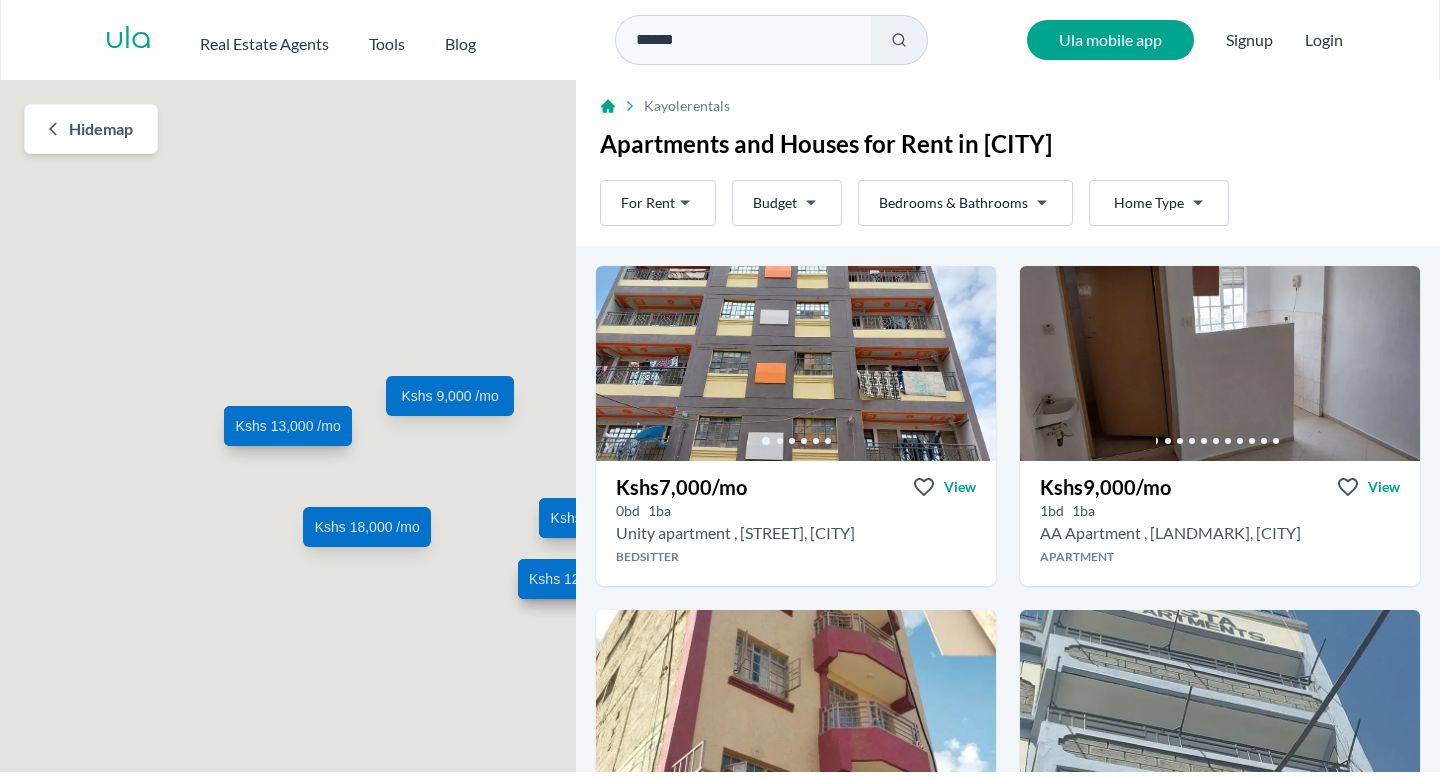 scroll, scrollTop: 0, scrollLeft: 0, axis: both 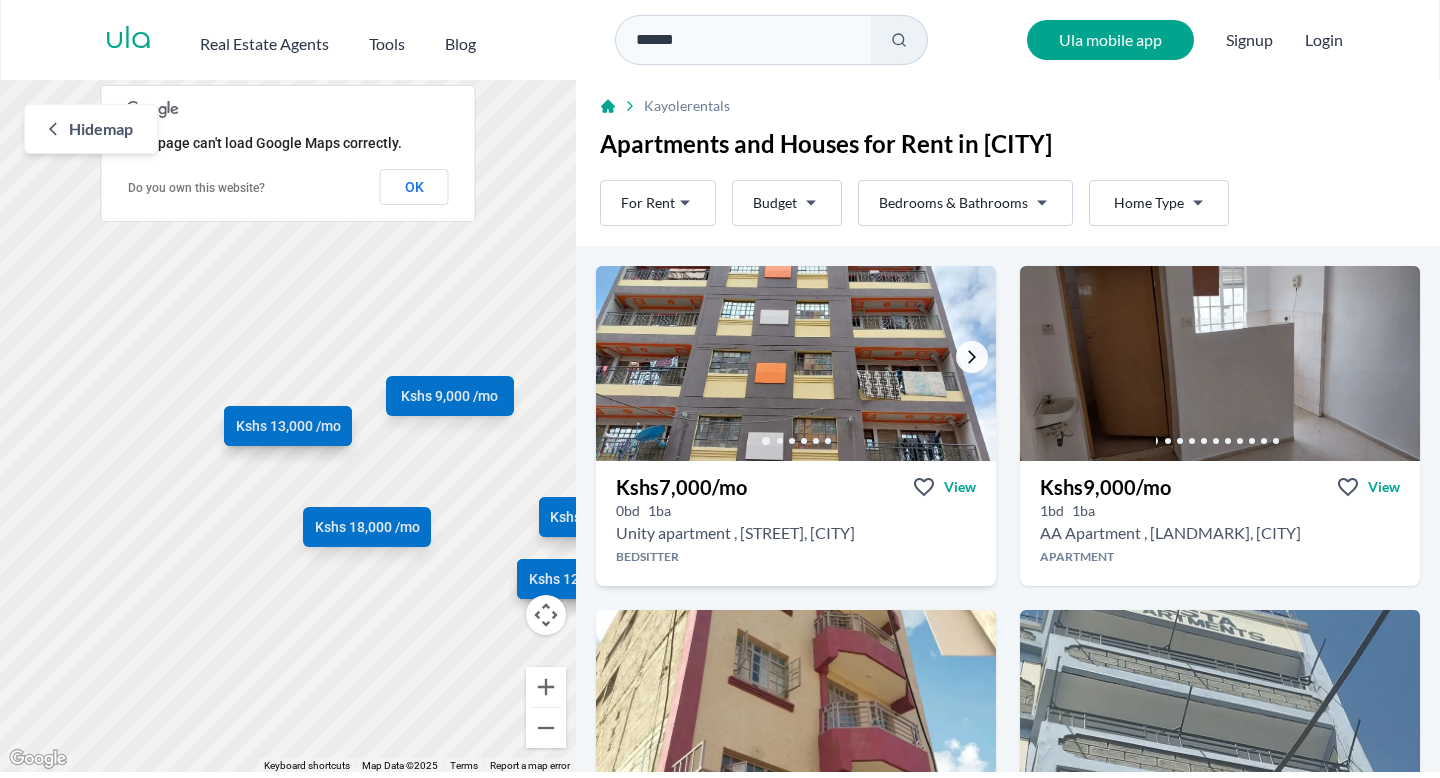 click 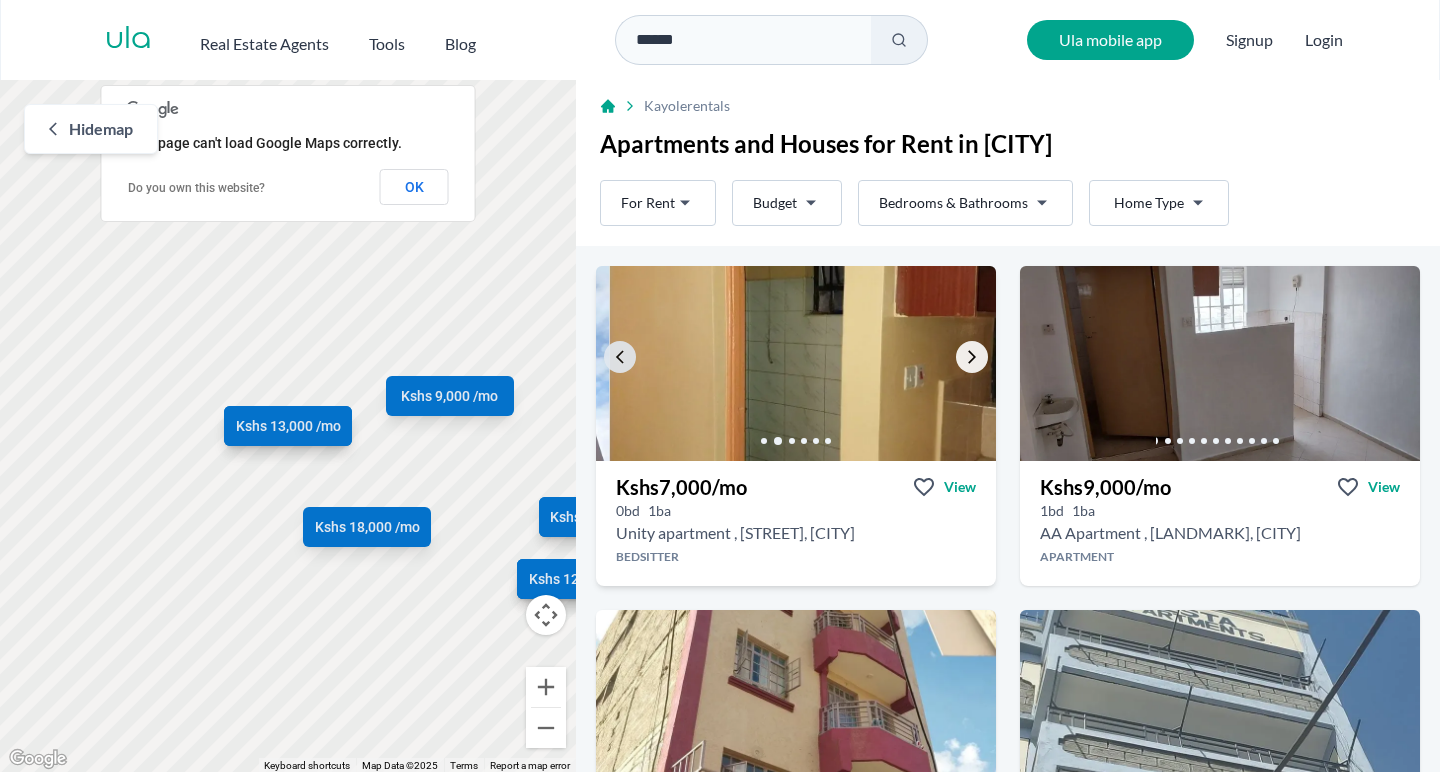 click 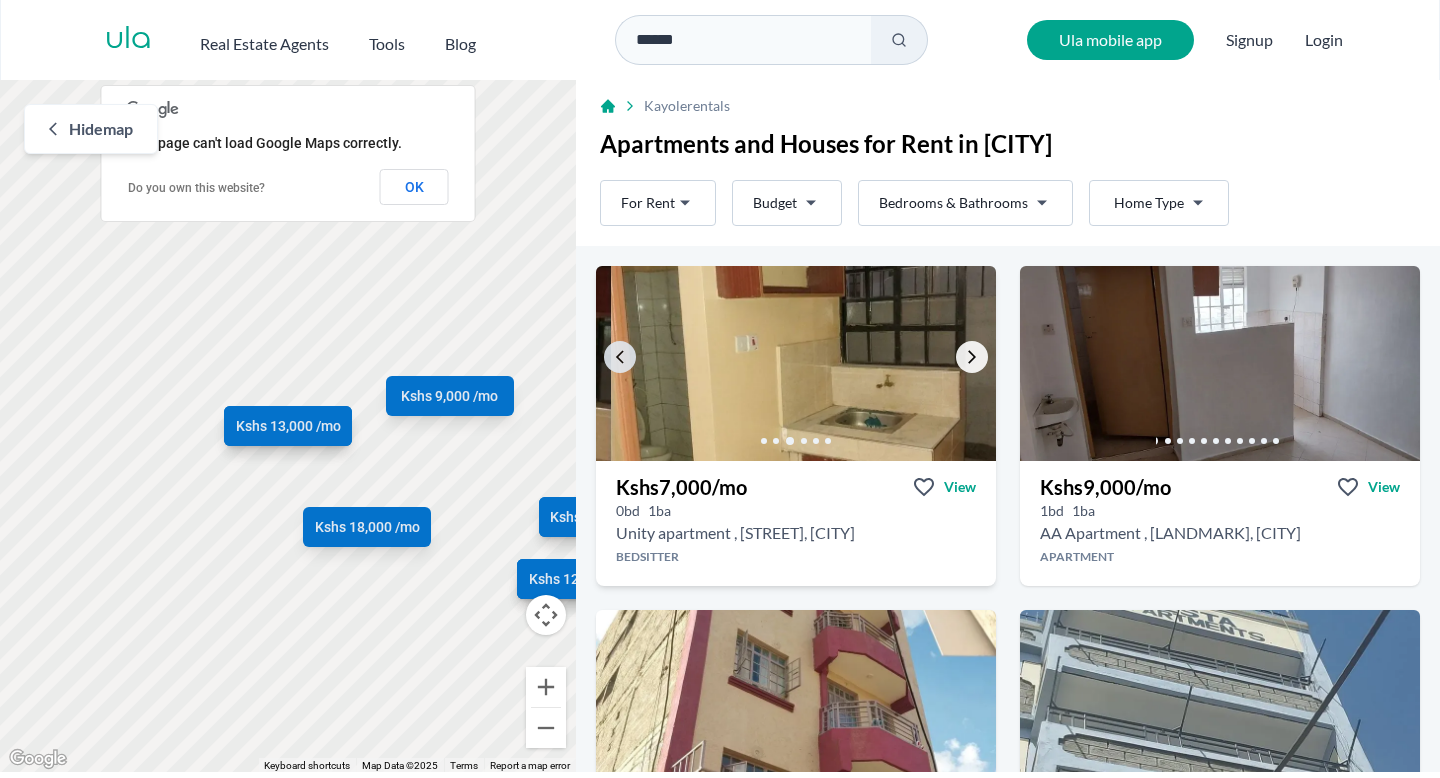 click 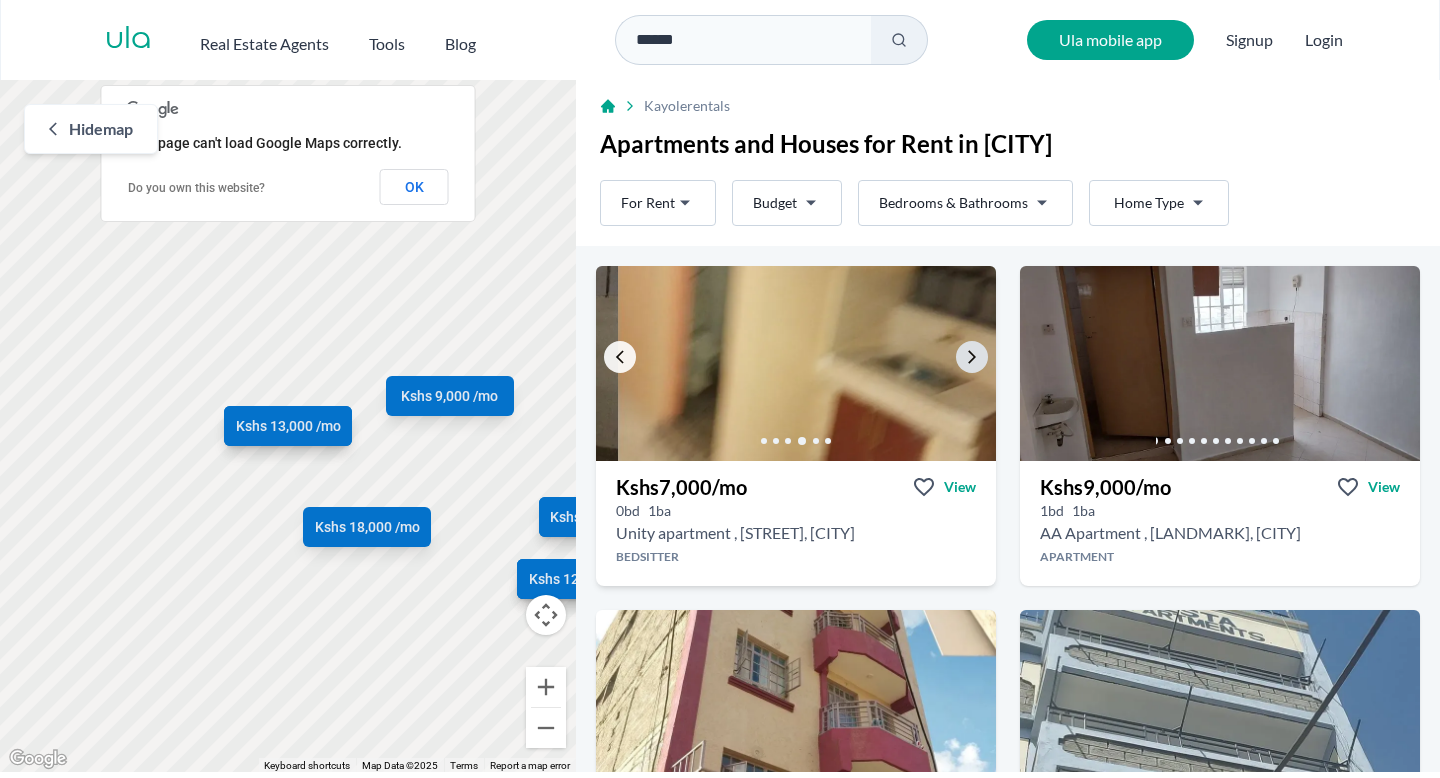 click 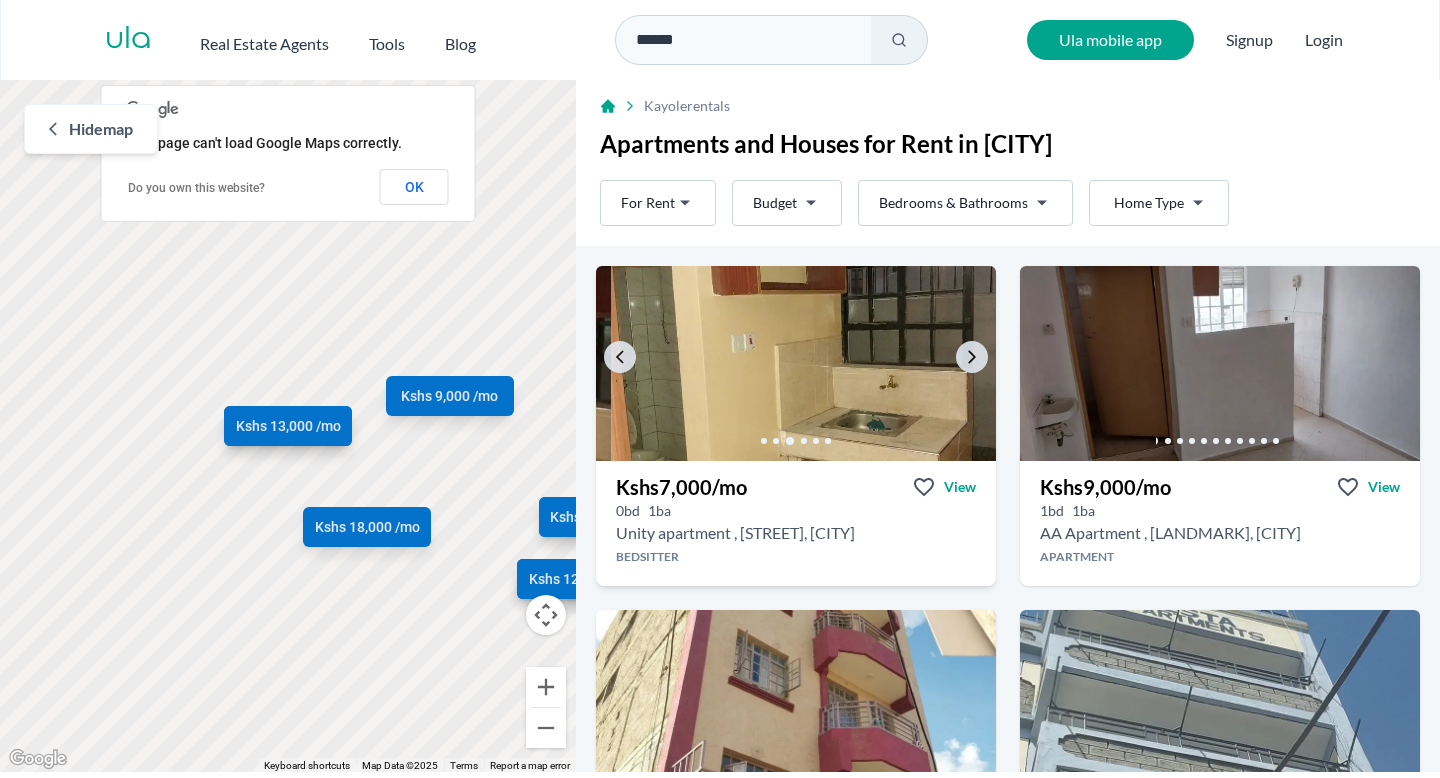 click at bounding box center [811, 363] 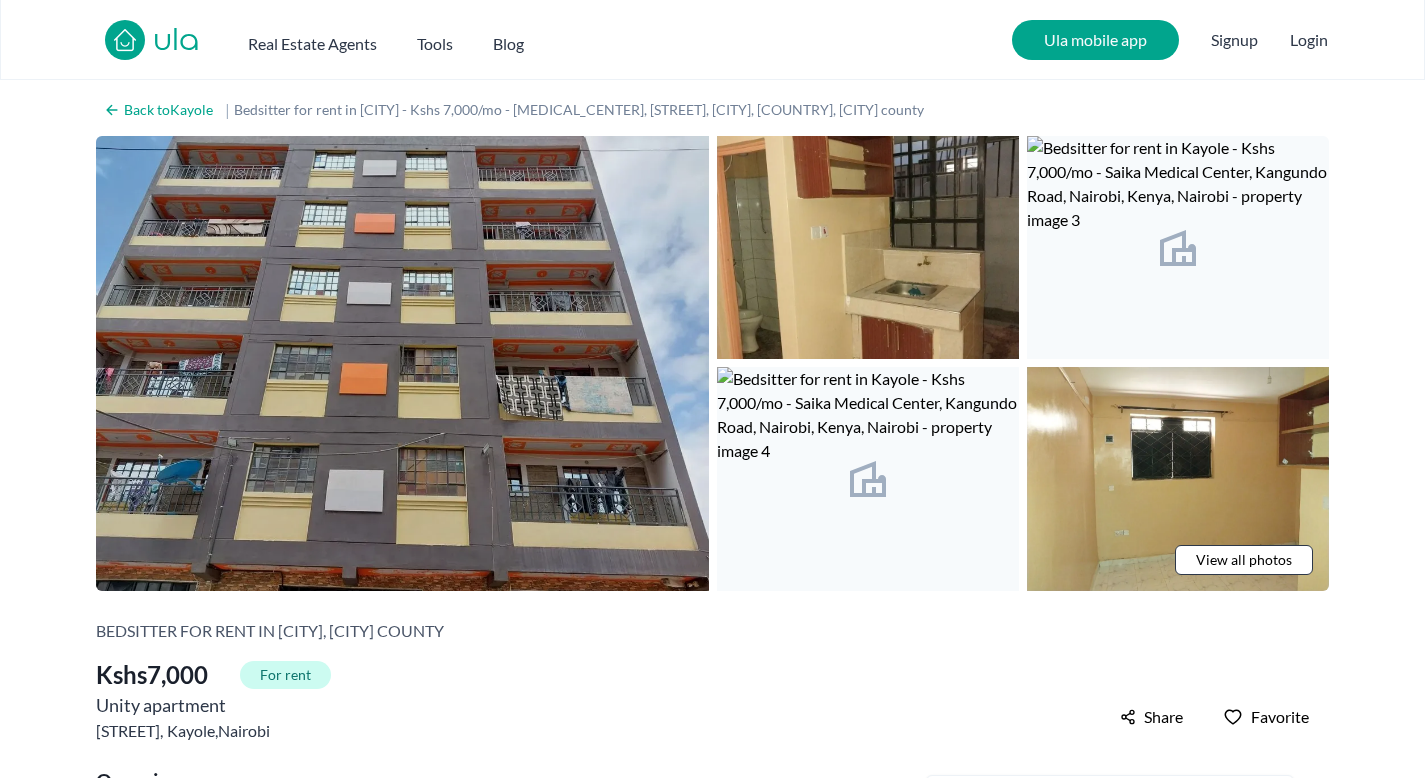 click at bounding box center [402, 363] 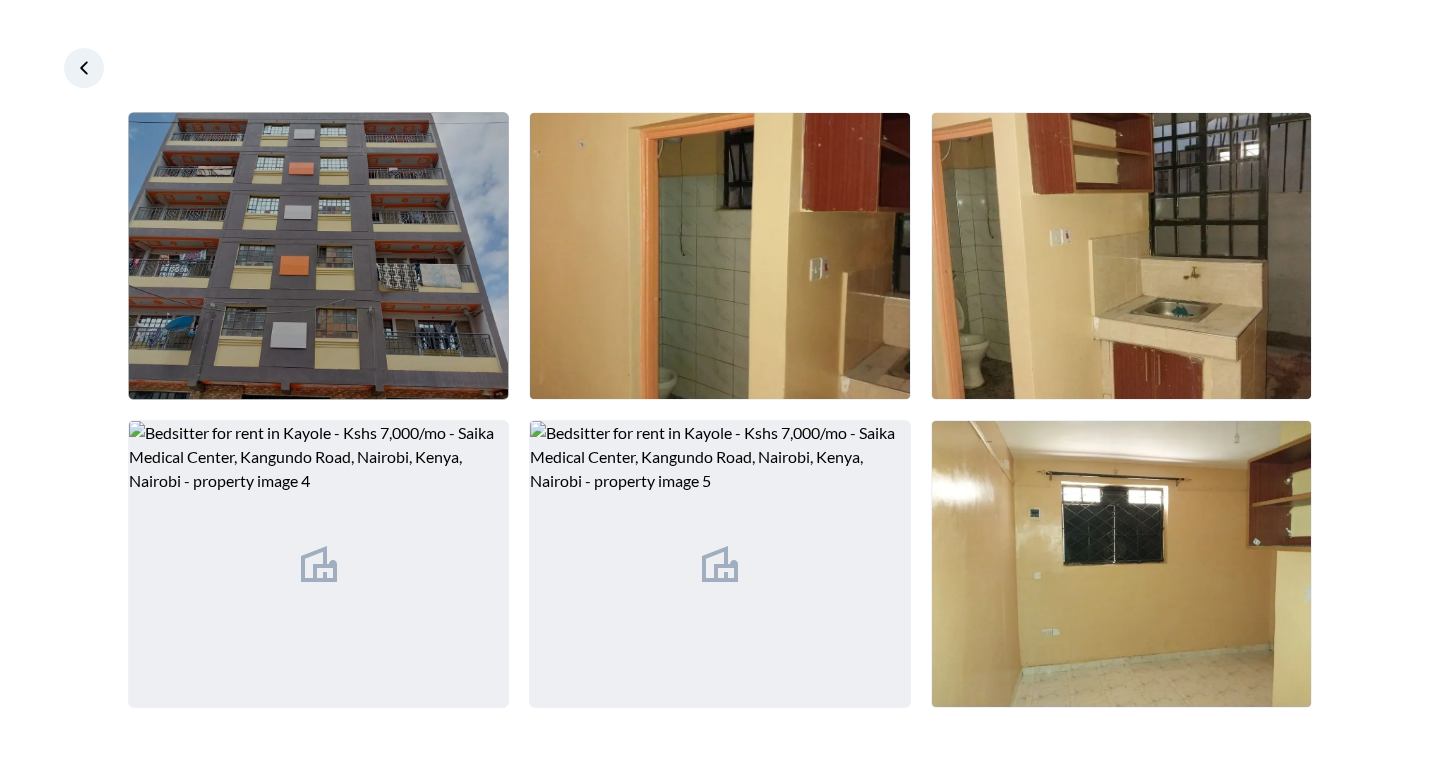 click at bounding box center (318, 256) 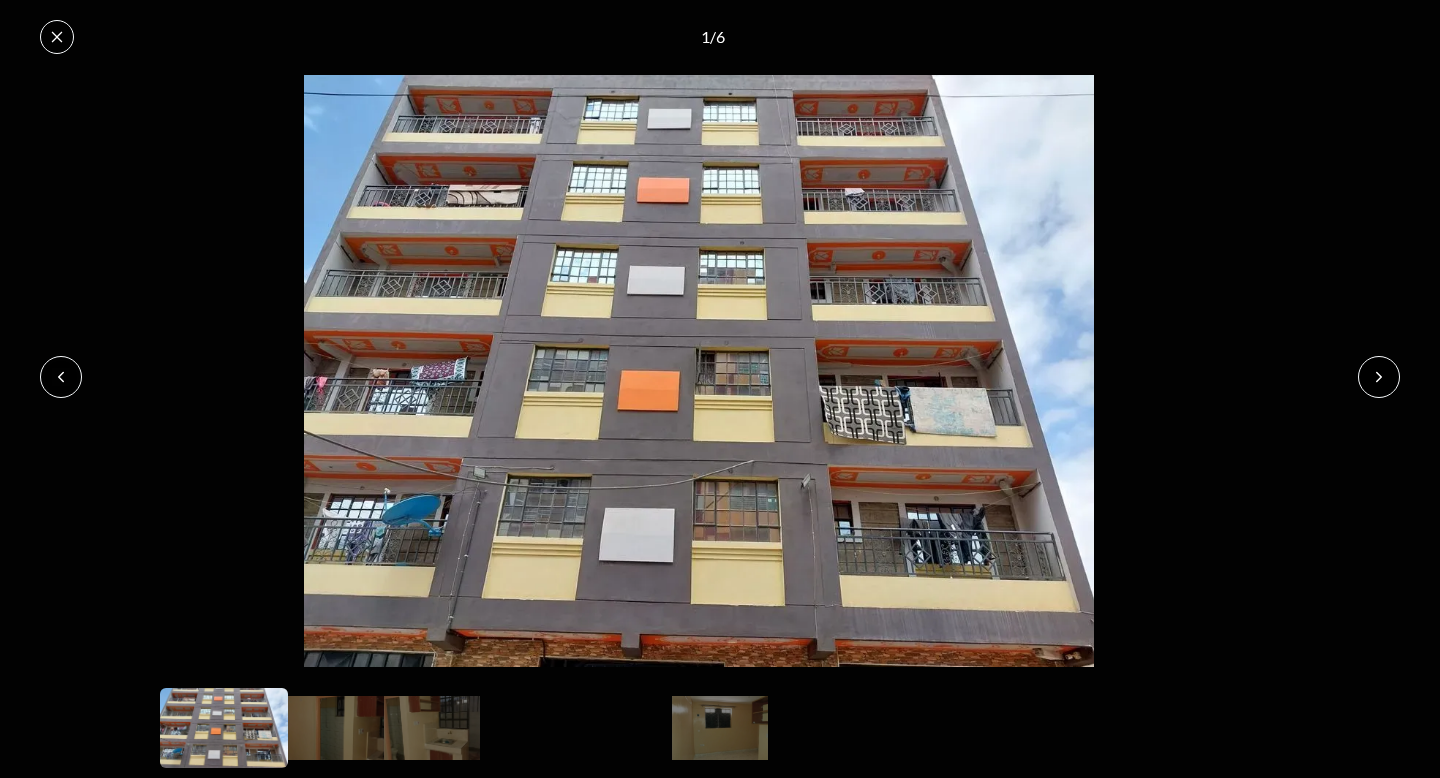 click at bounding box center (1379, 377) 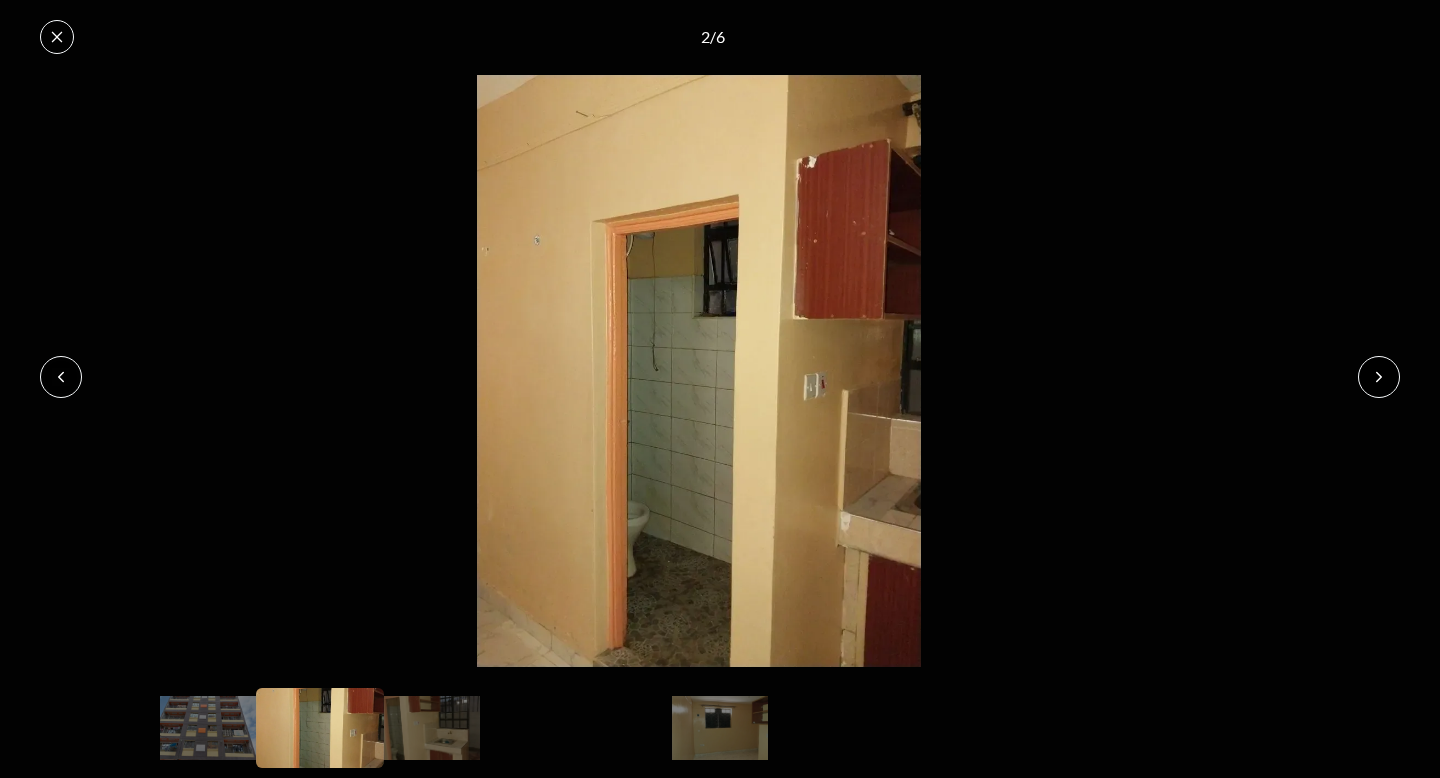 click at bounding box center (1379, 377) 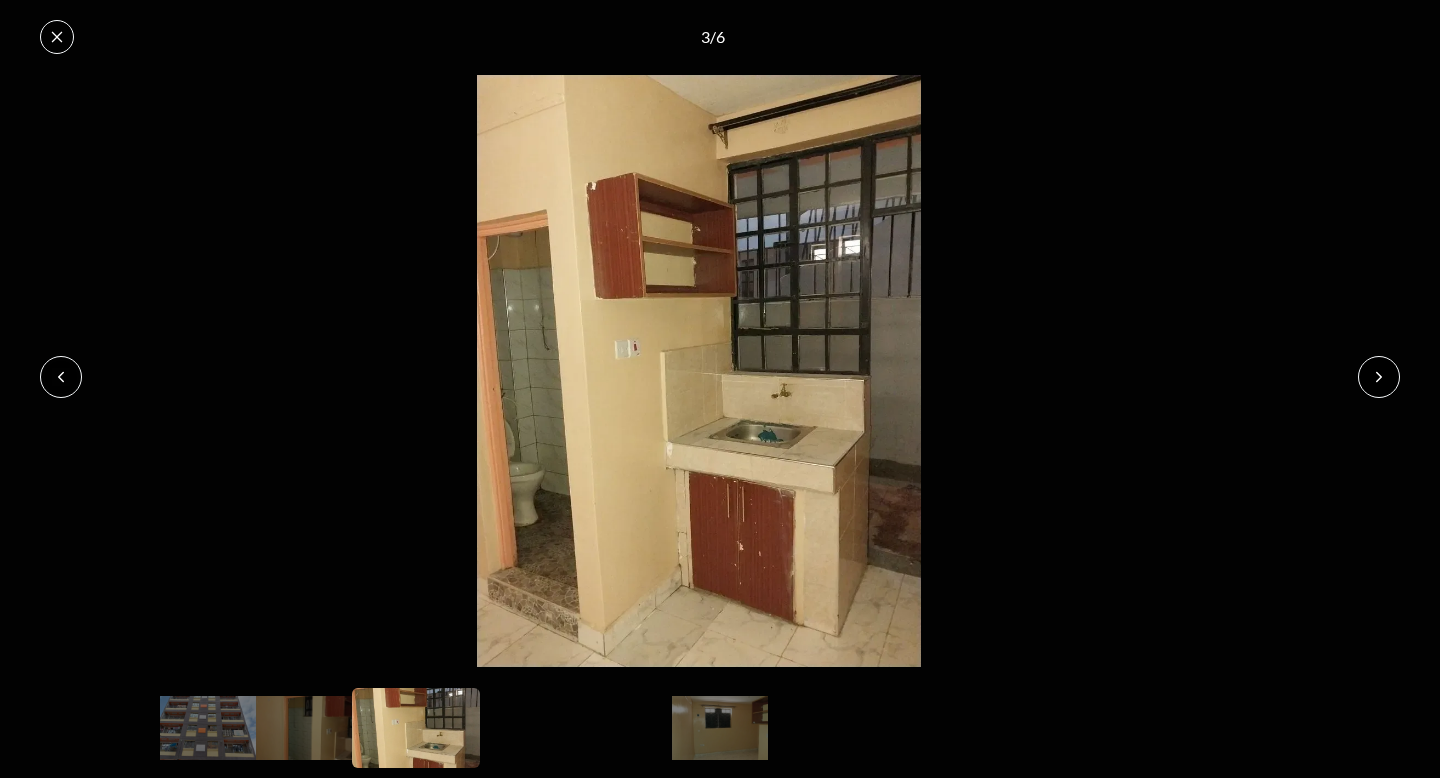 click at bounding box center (1379, 377) 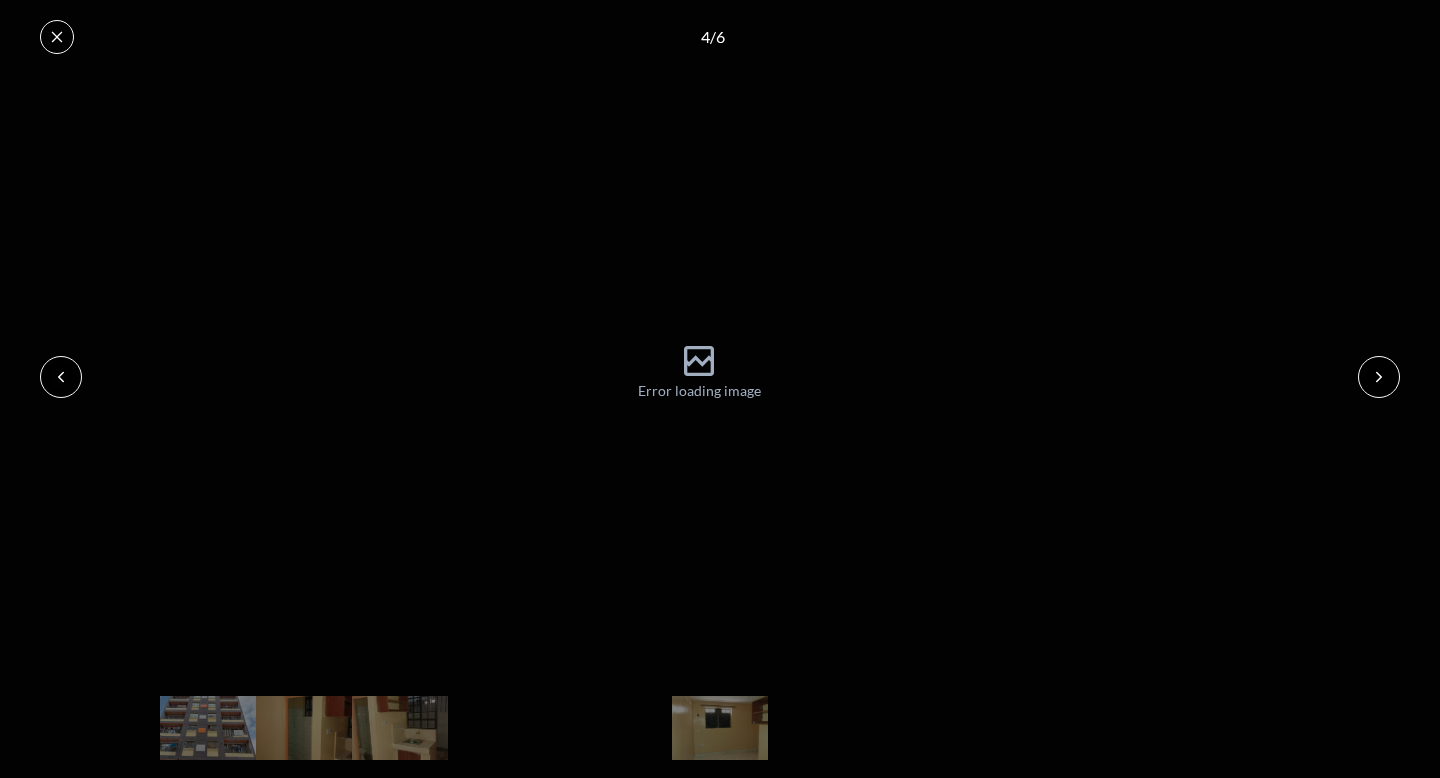 click at bounding box center (1379, 377) 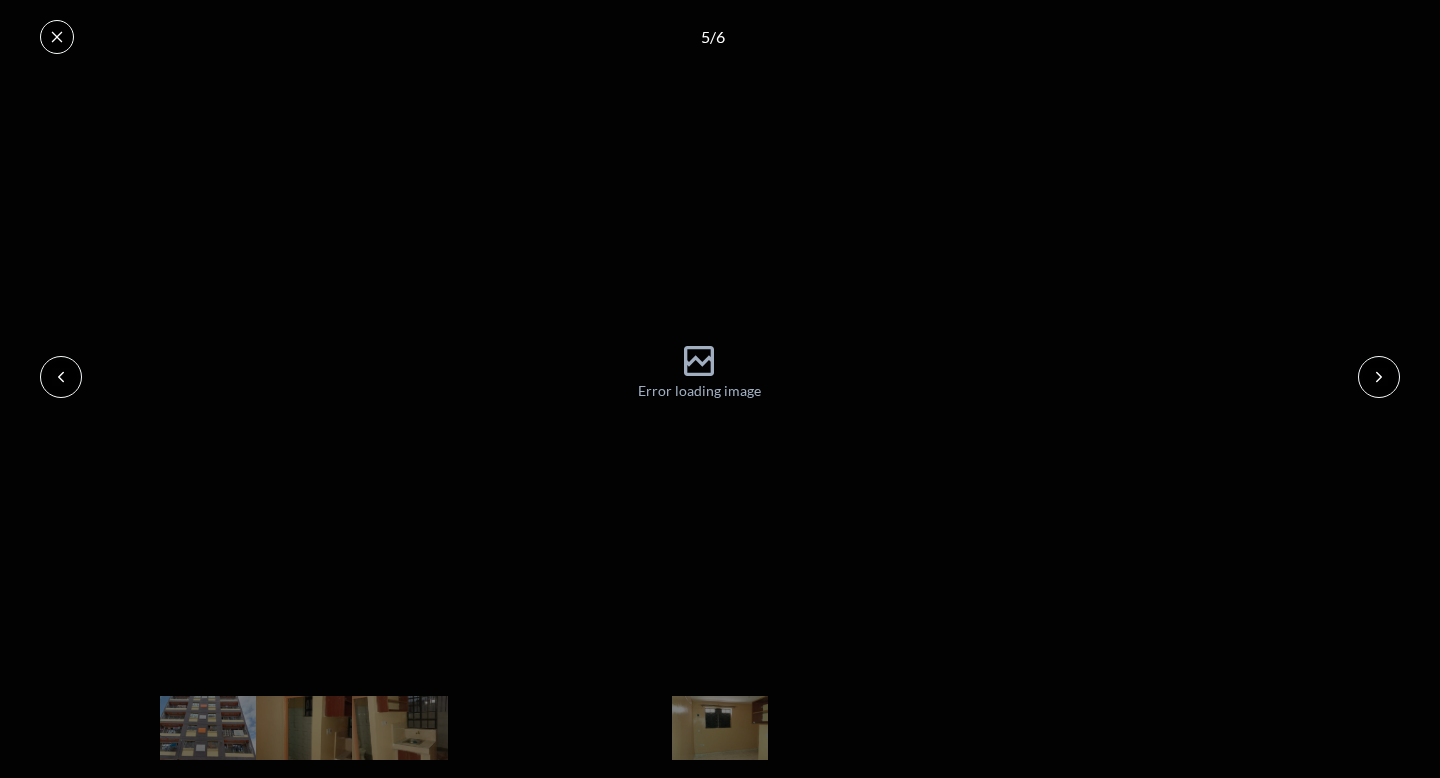click 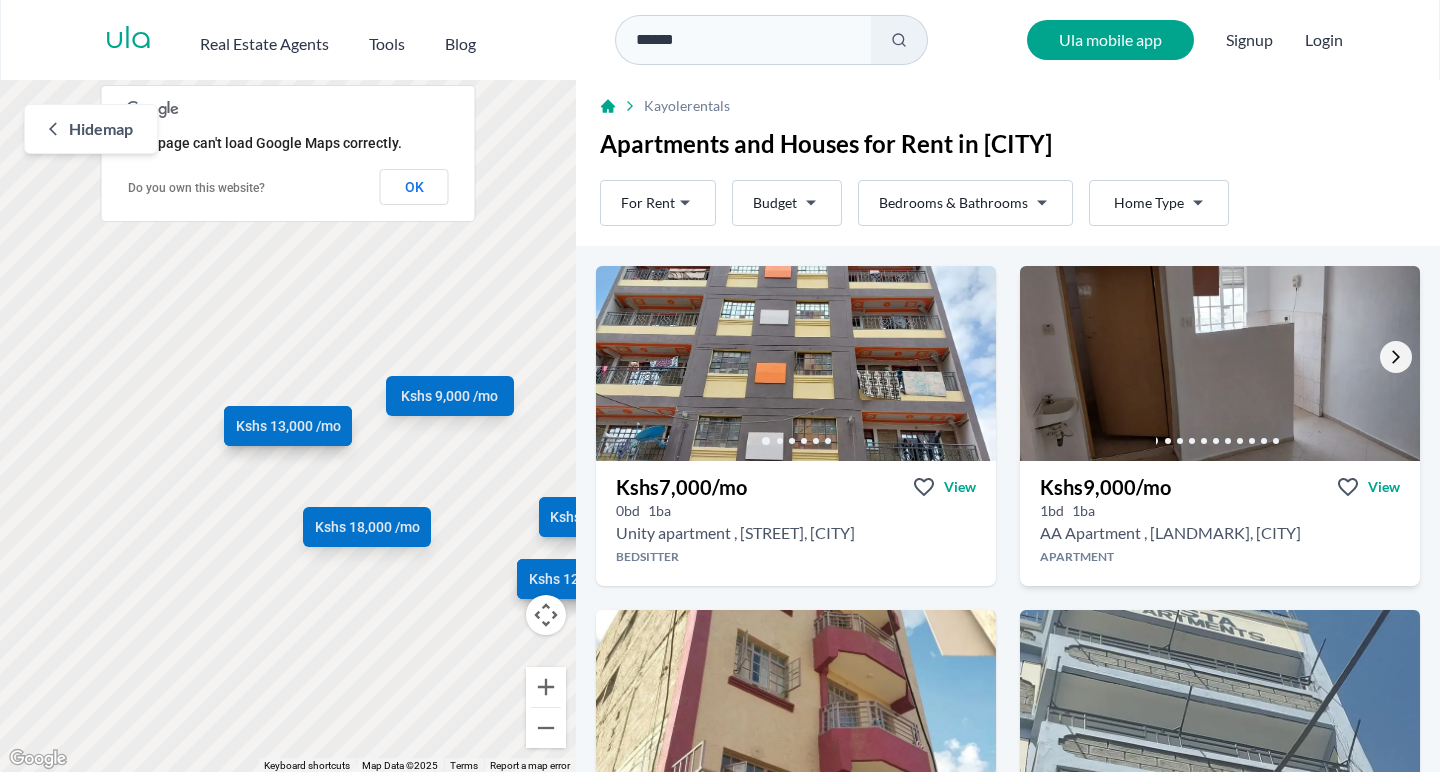 click at bounding box center (1396, 357) 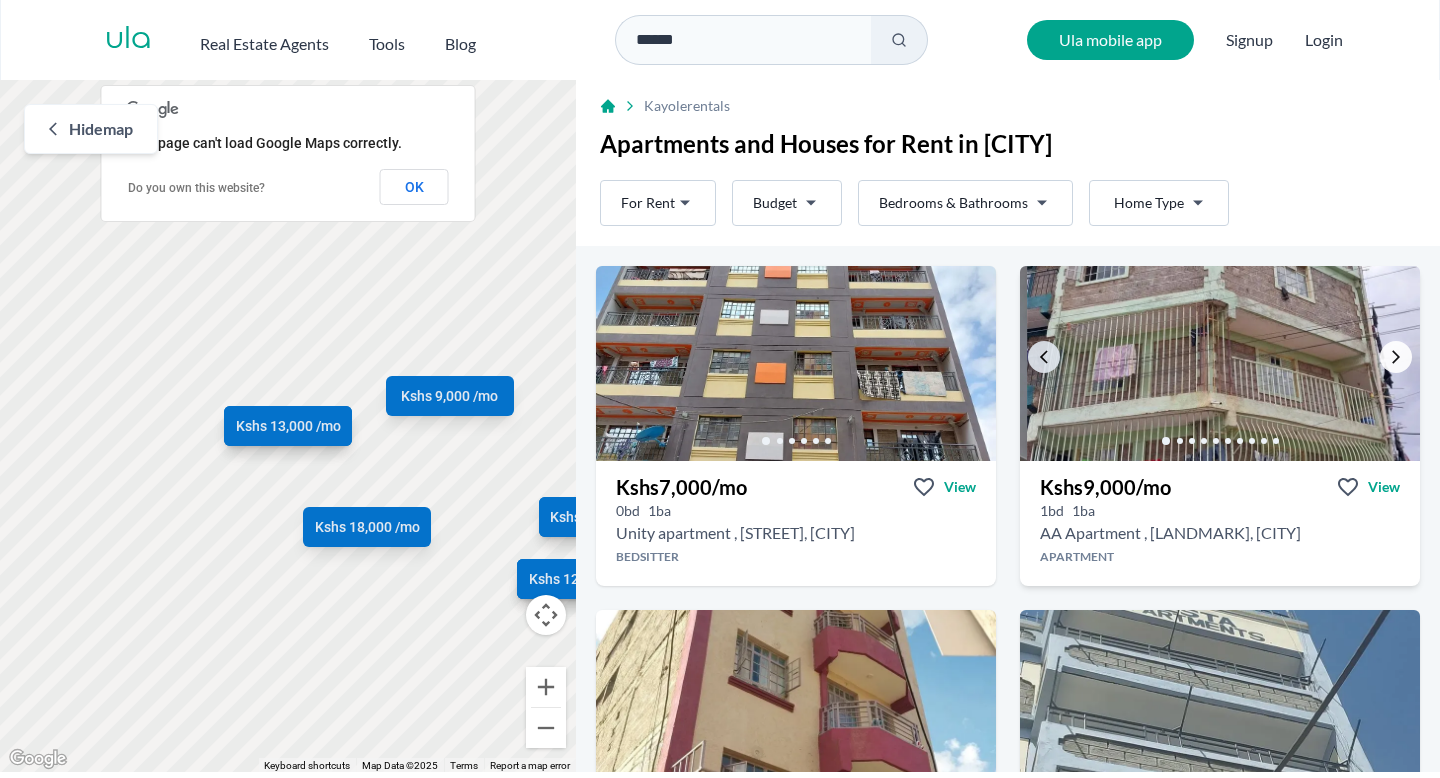 click 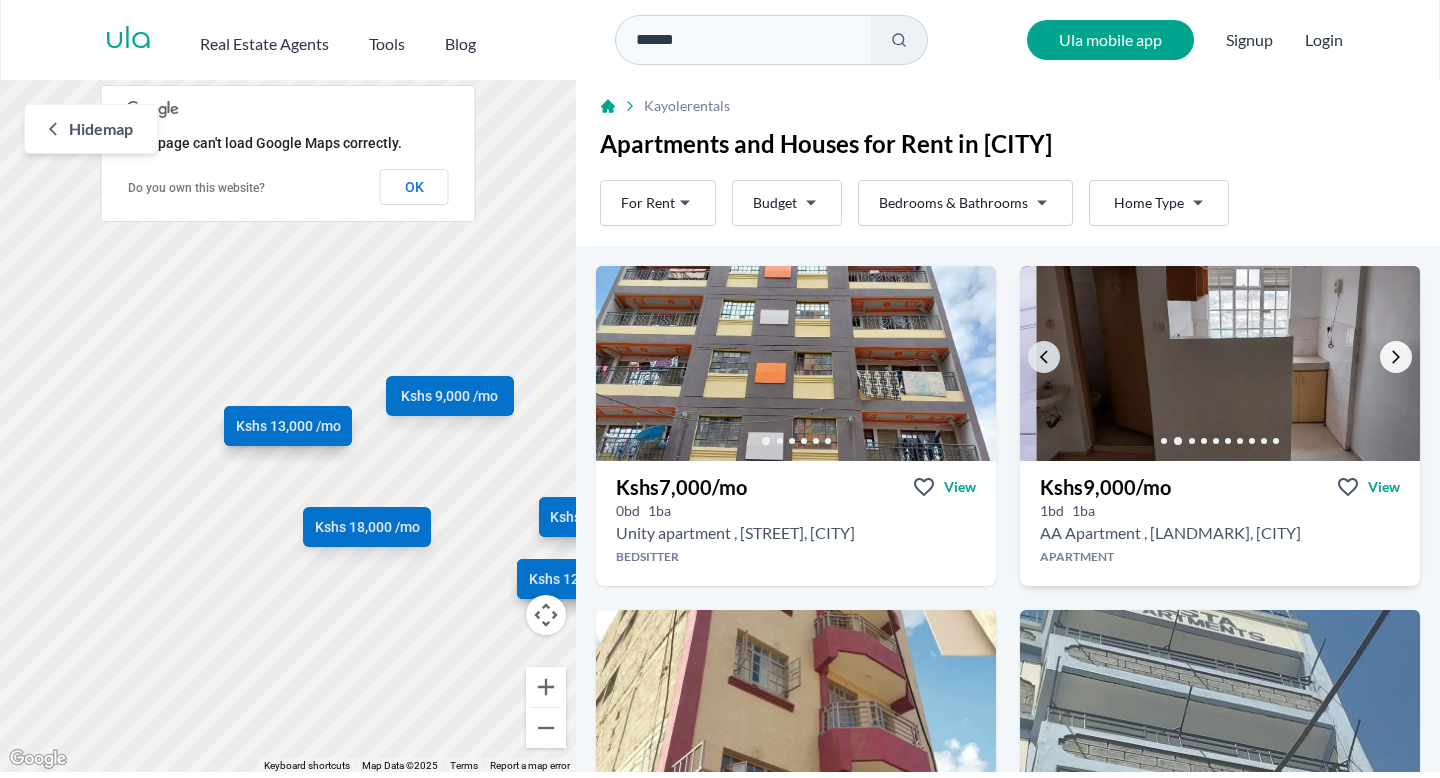 click 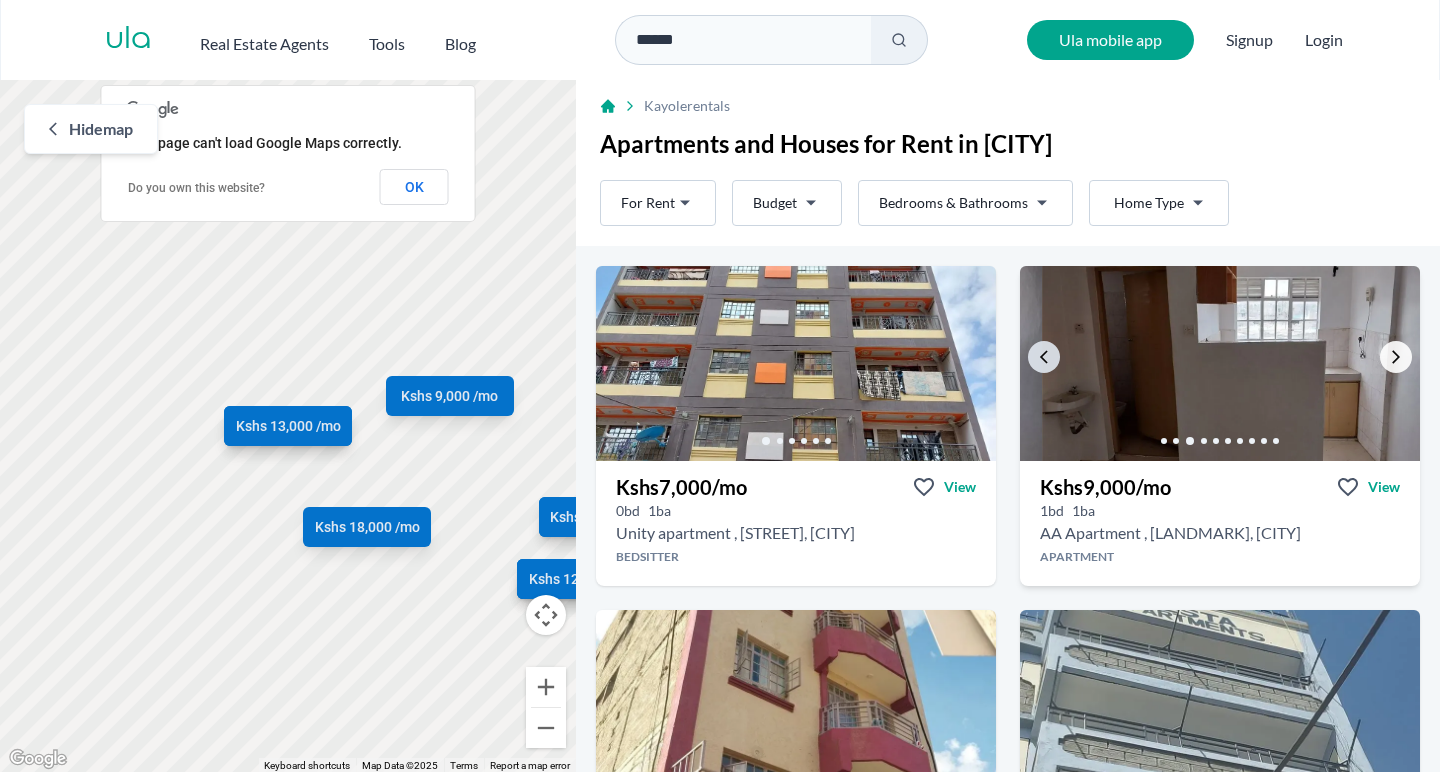 click 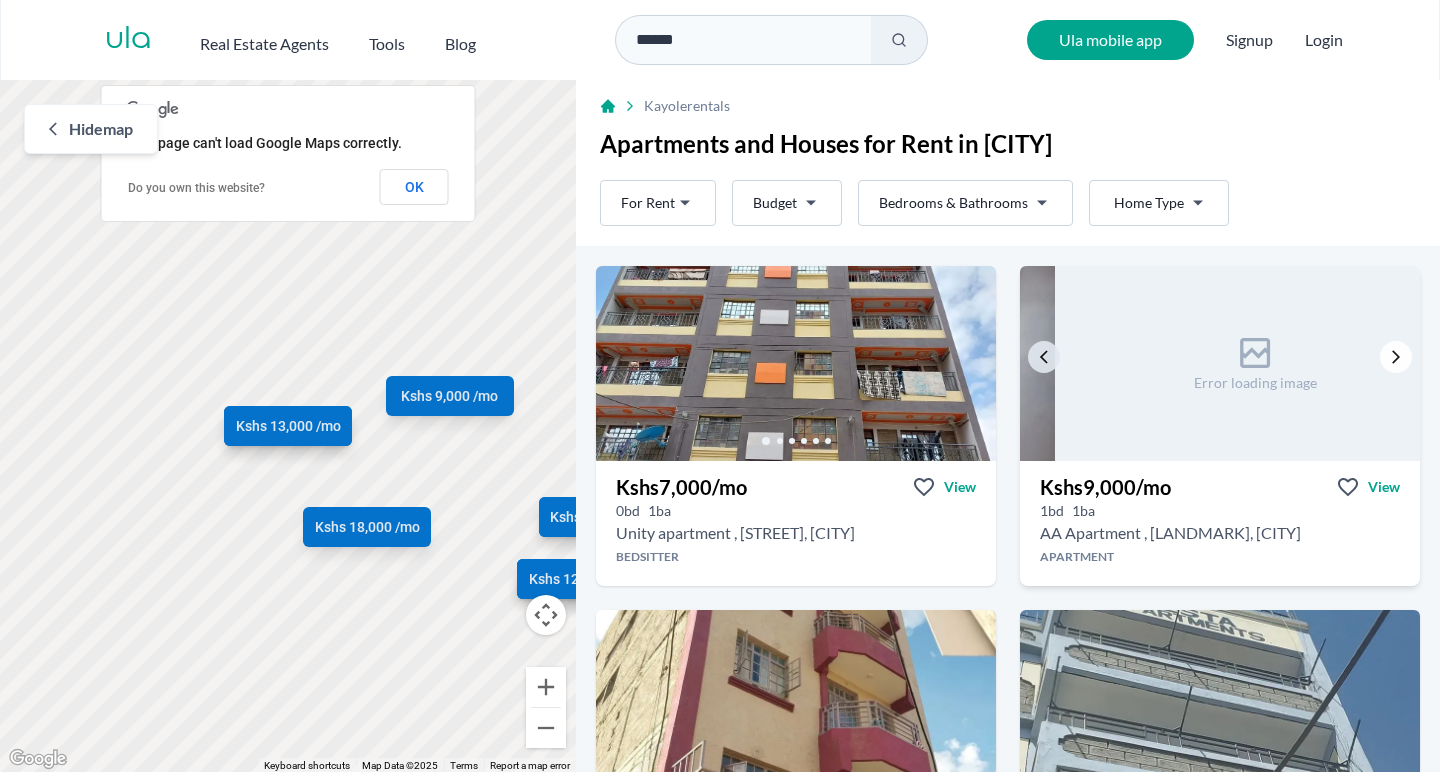 click 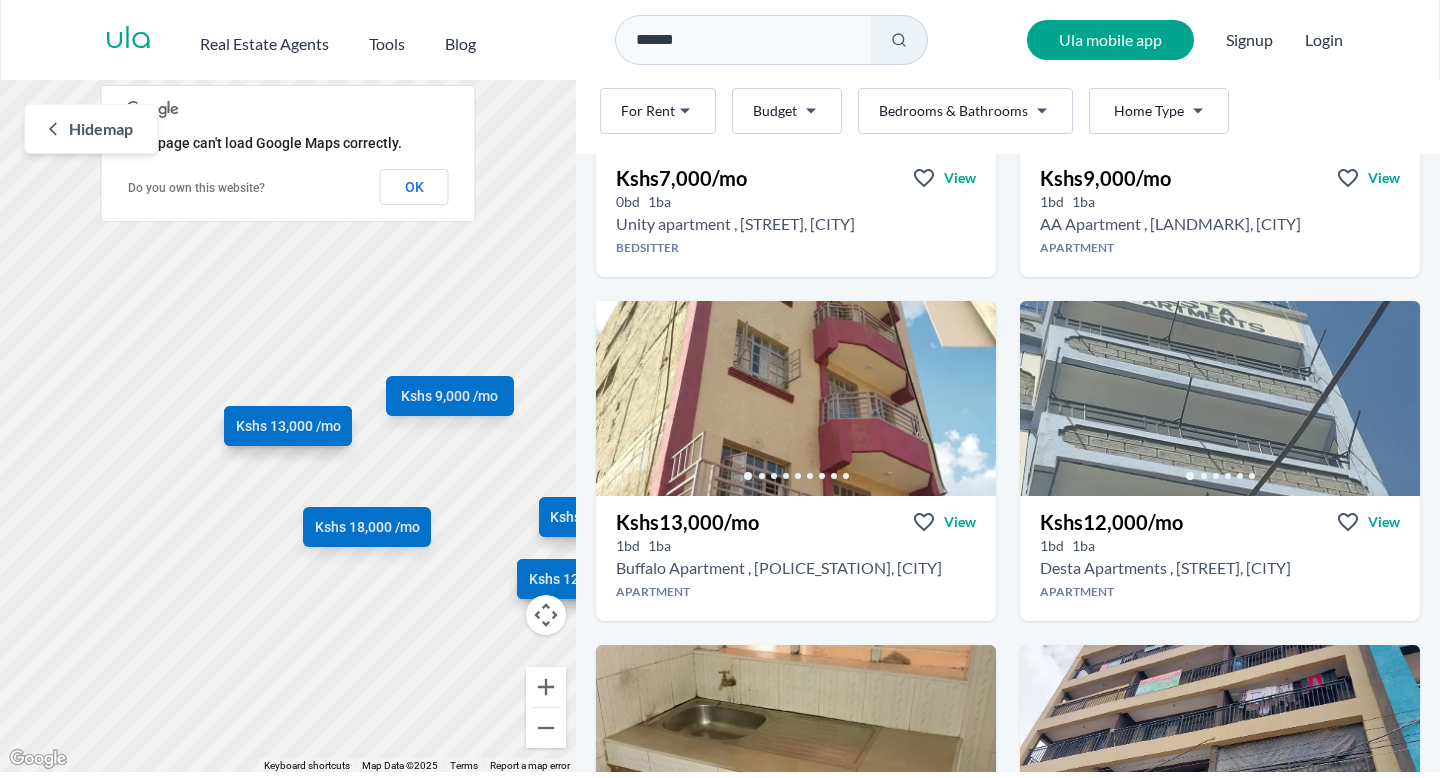 scroll, scrollTop: 307, scrollLeft: 0, axis: vertical 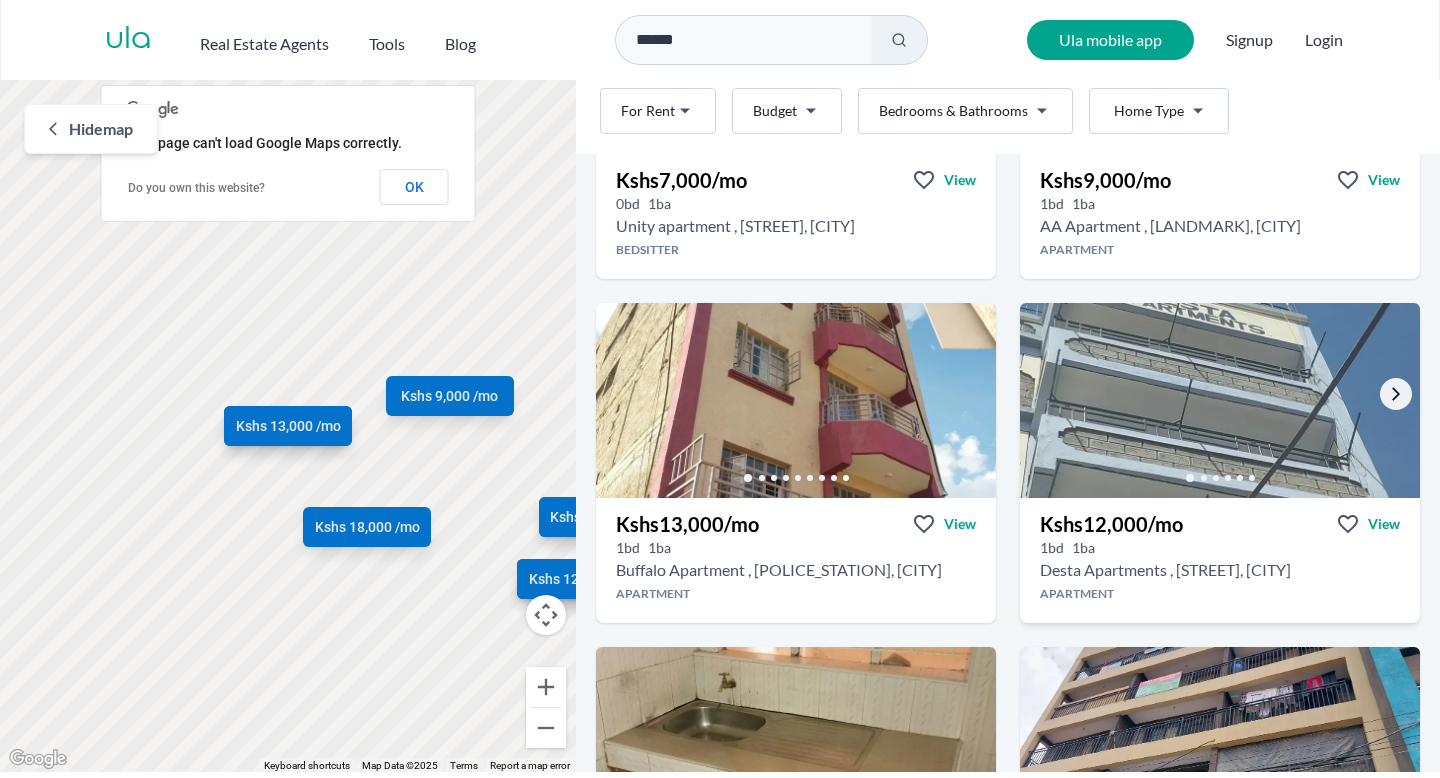 click 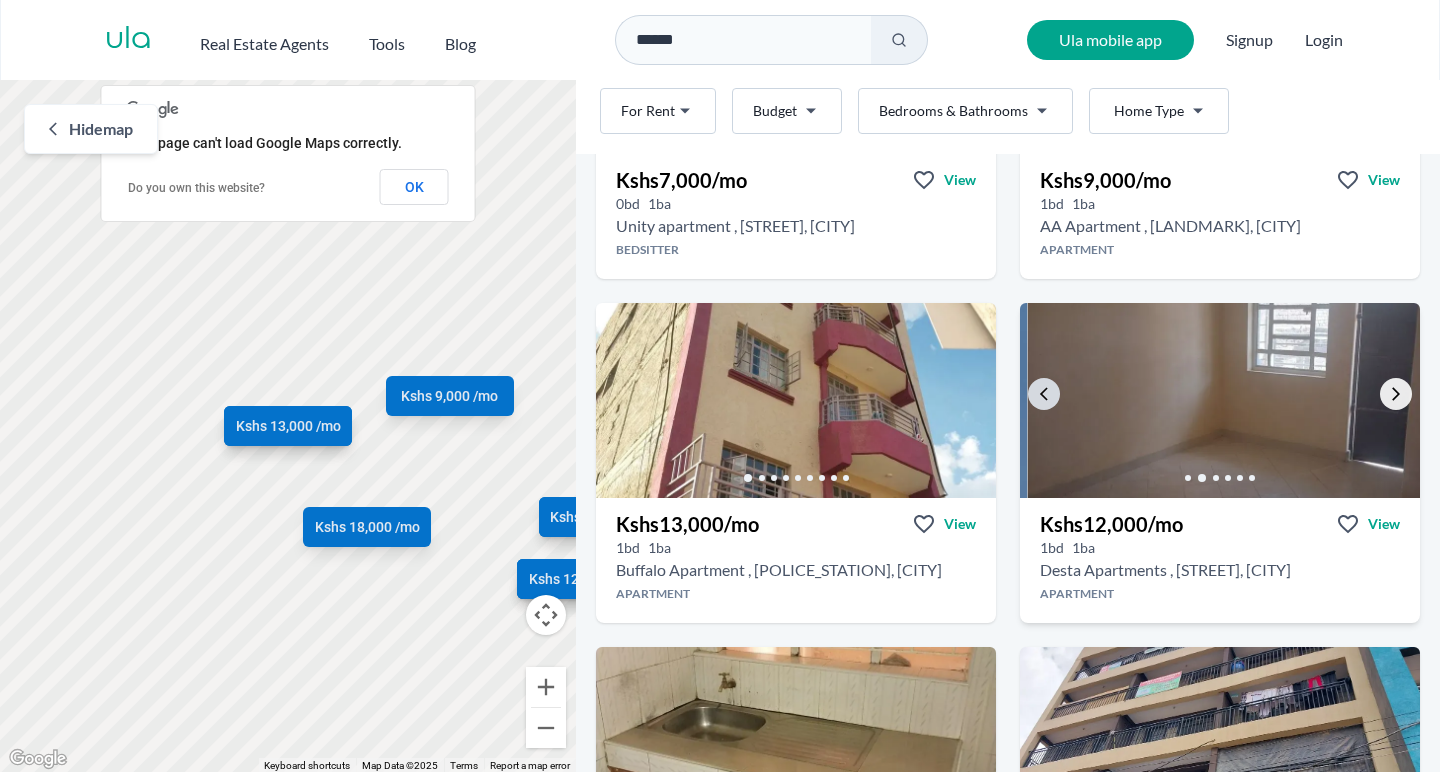 click 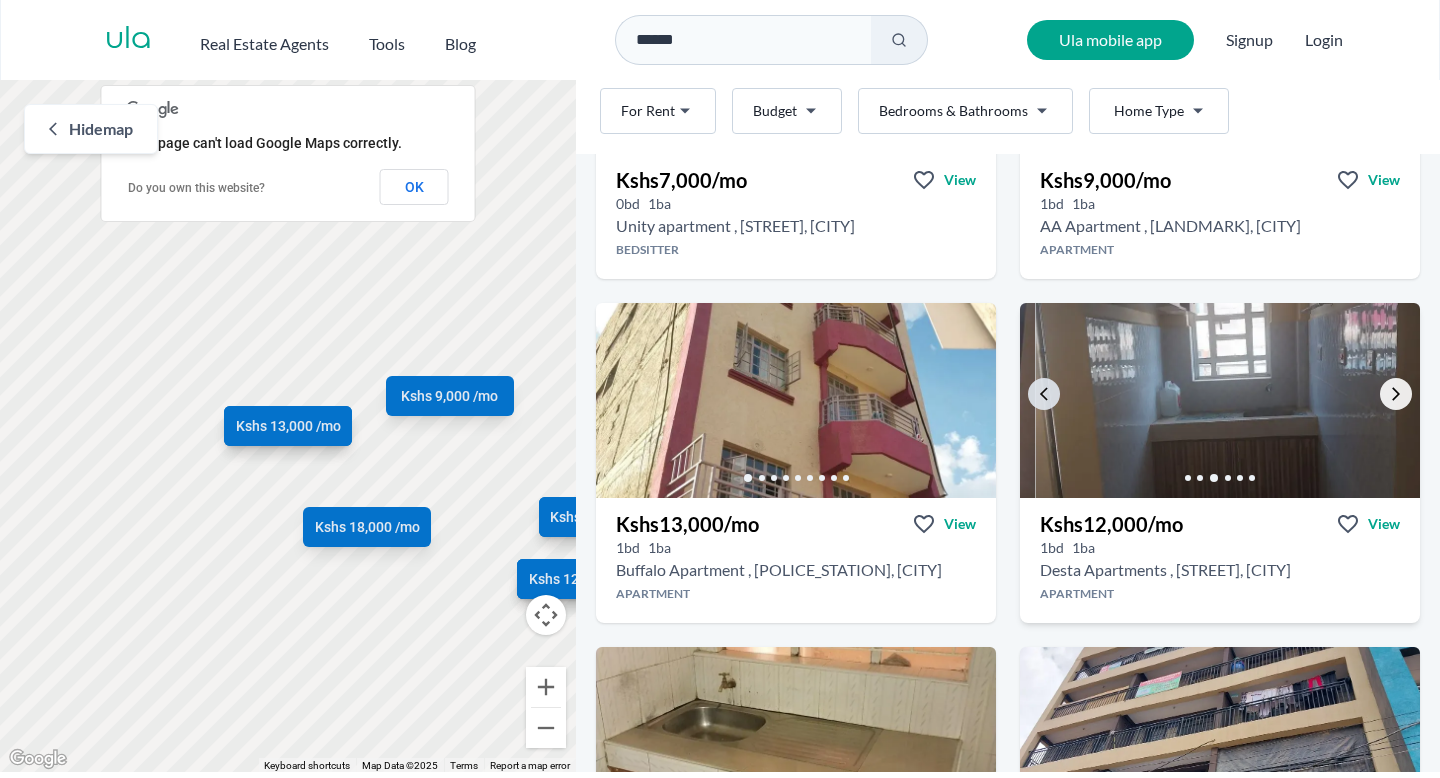 click 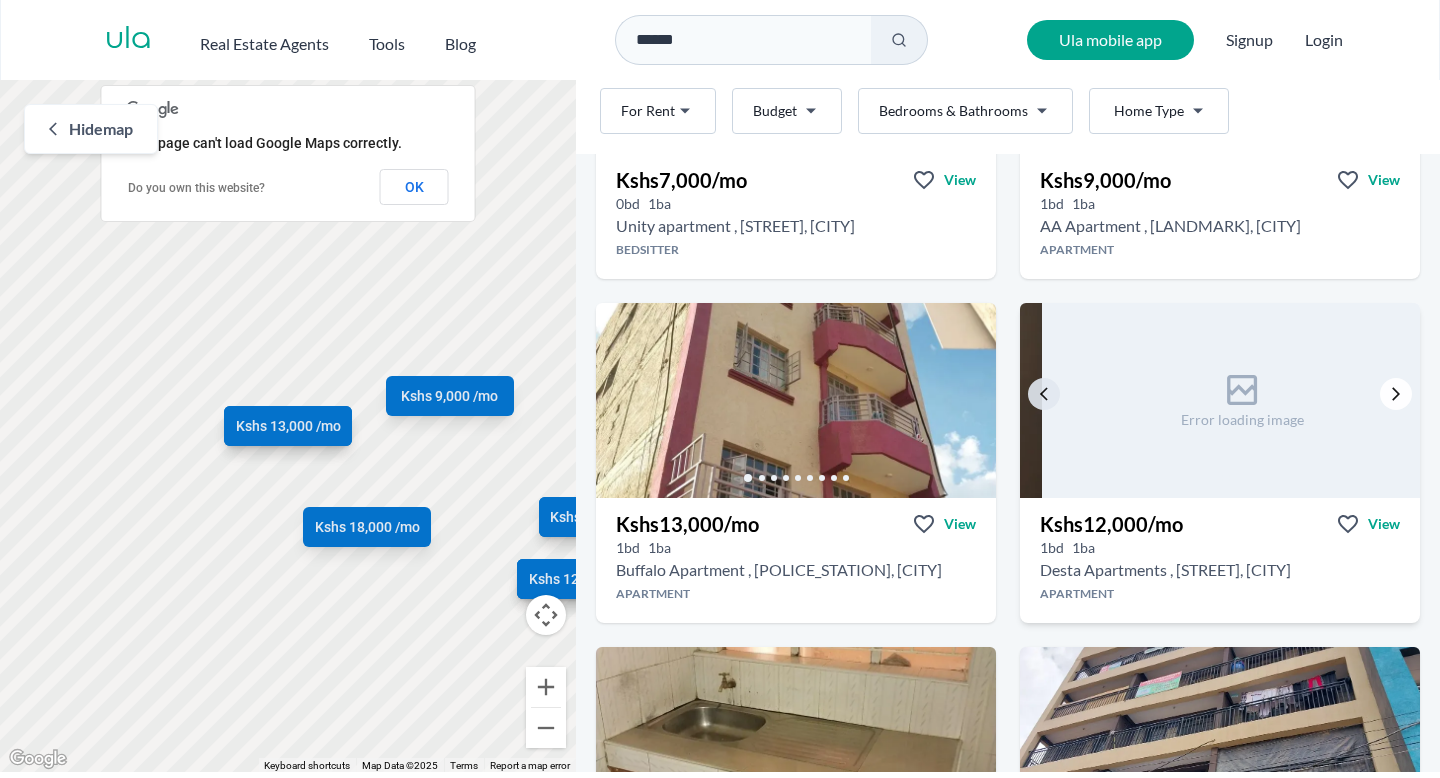click 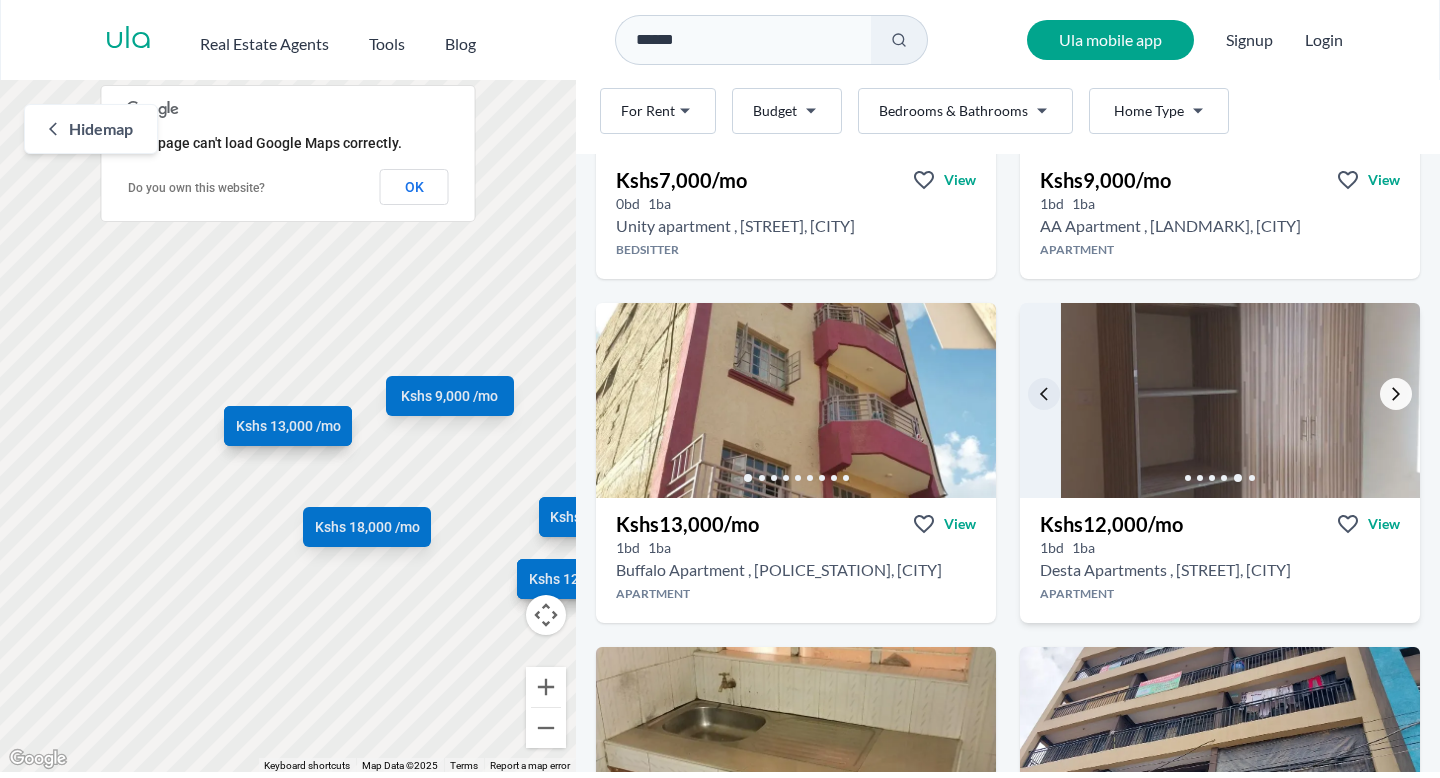 click 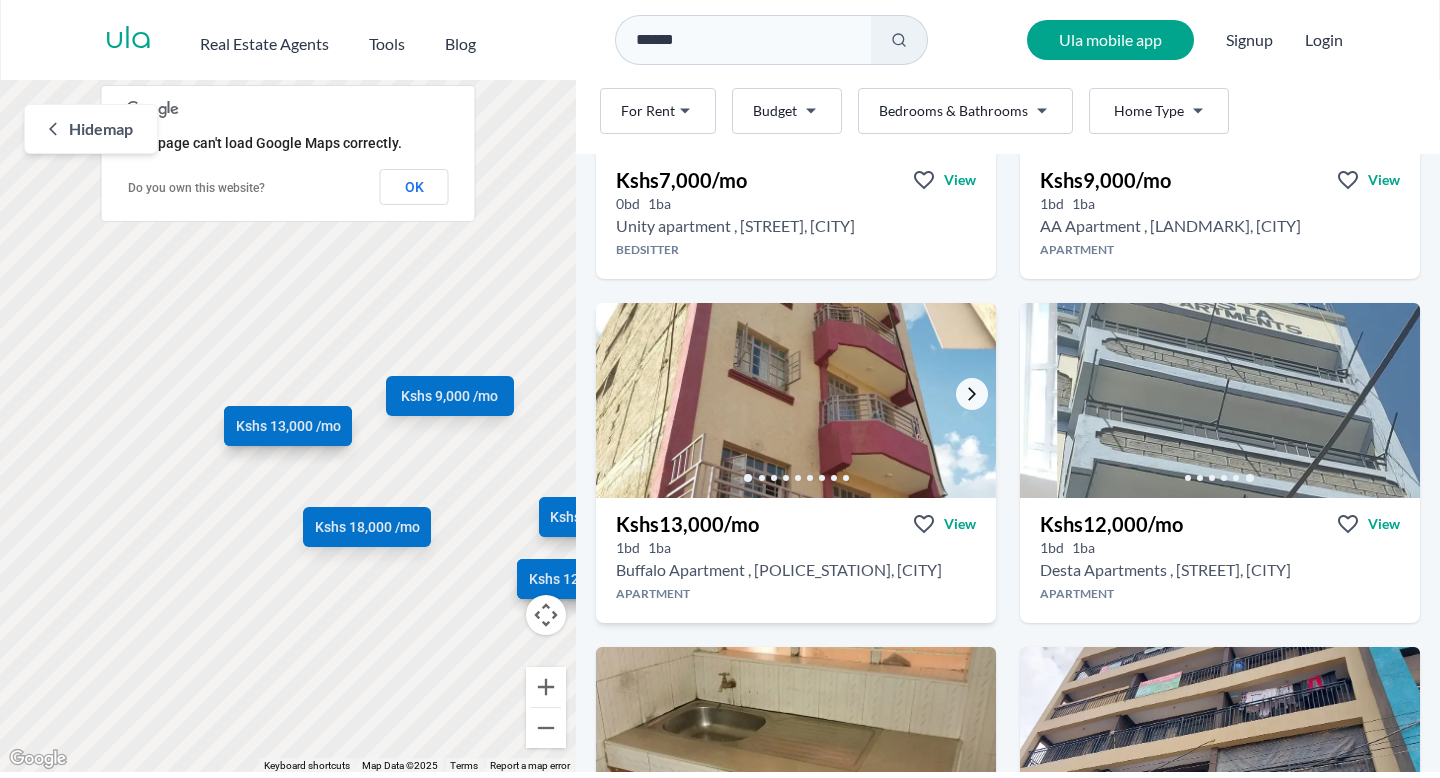 click 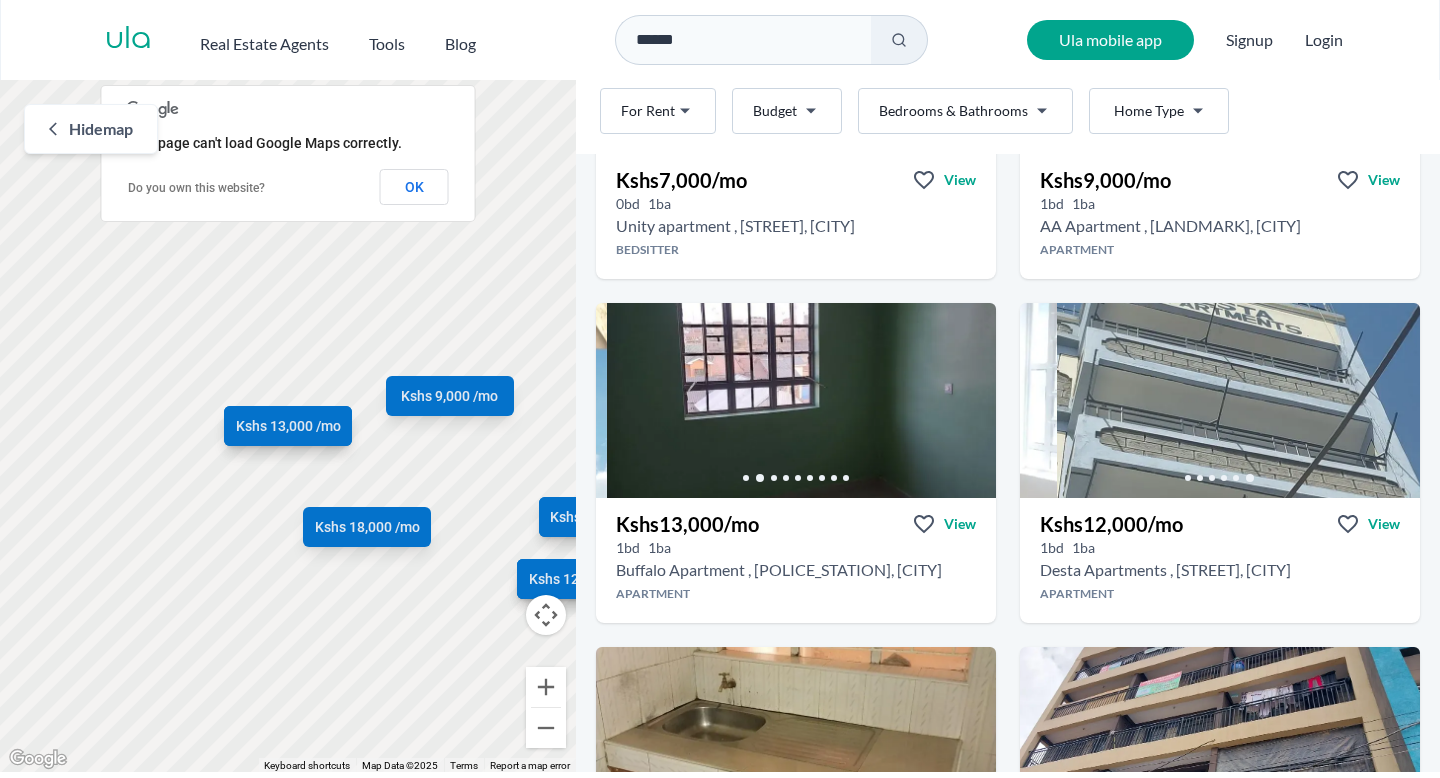 scroll, scrollTop: 979, scrollLeft: 0, axis: vertical 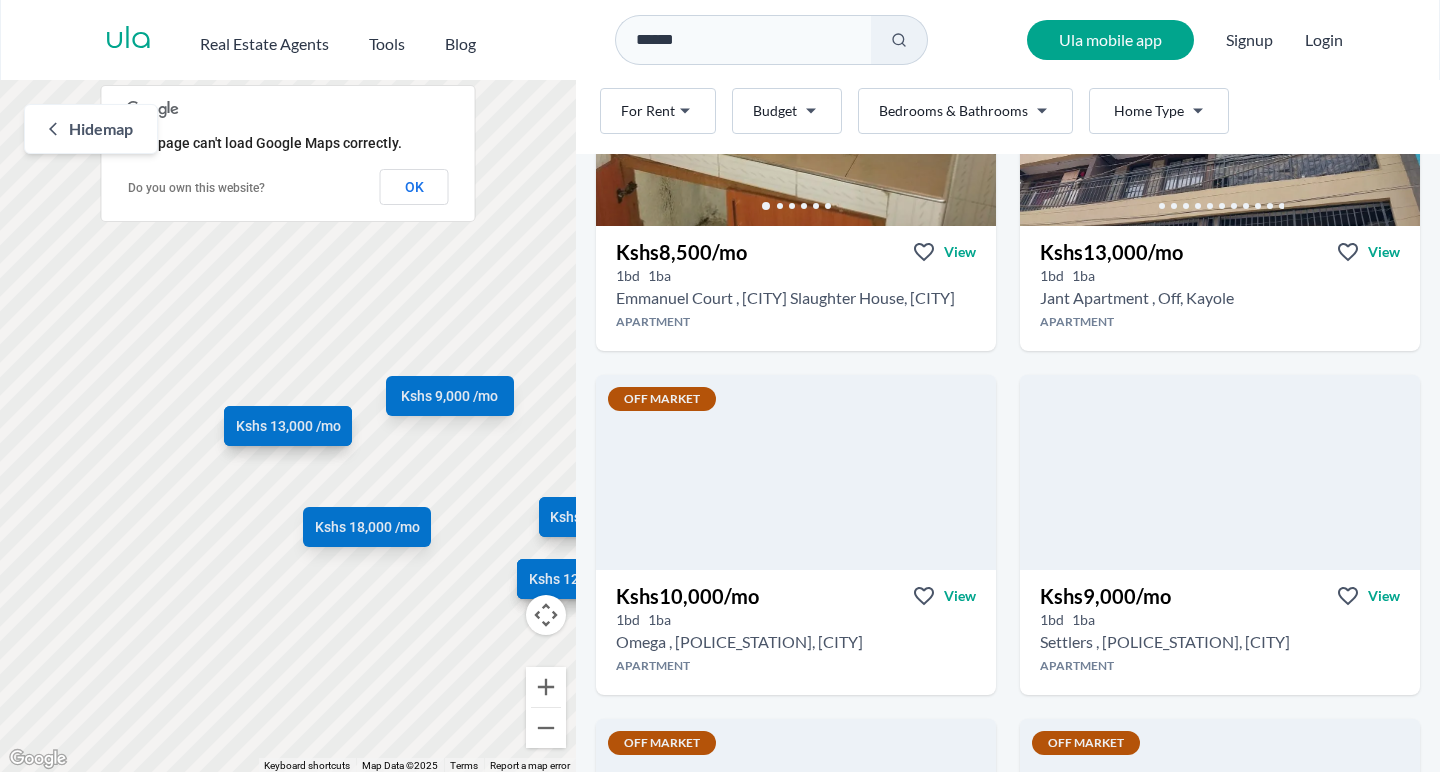 click on "[CITY] rentals Apartments and Houses for Rent in [CITY] Rent For Rent Budget Bedrooms & Bathrooms Type Home Type Rent For Rent Budget Type Home Type Filter Like what you see? Places go fast. Contact today! Whatsapp Kshs 7,000 /mo View 0 bd 1 ba Unity apartment , [STREET], [CITY] Bedsitter Error loading image Error loading image Like what you see? Places go fast. Contact today! Whatsapp Kshs 9,000 /mo View 1 bd 1 ba AA Apartment , [LANDMARK], [CITY] Apartment Like what you see? Places go fast. Contact today! Whatsapp Kshs 13,000 /mo View 1 bd 1 ba Buffalo Apartment , [POLICE_STATION], [CITY] Apartment Error loading image Like what you see? Places go fast. Contact today! Whatsapp Kshs 12,000 /mo View 1 bd 1 ba Desta Apartments , [STREET], [CITY] Apartment Contact today! Whatsapp" at bounding box center [1008, 426] 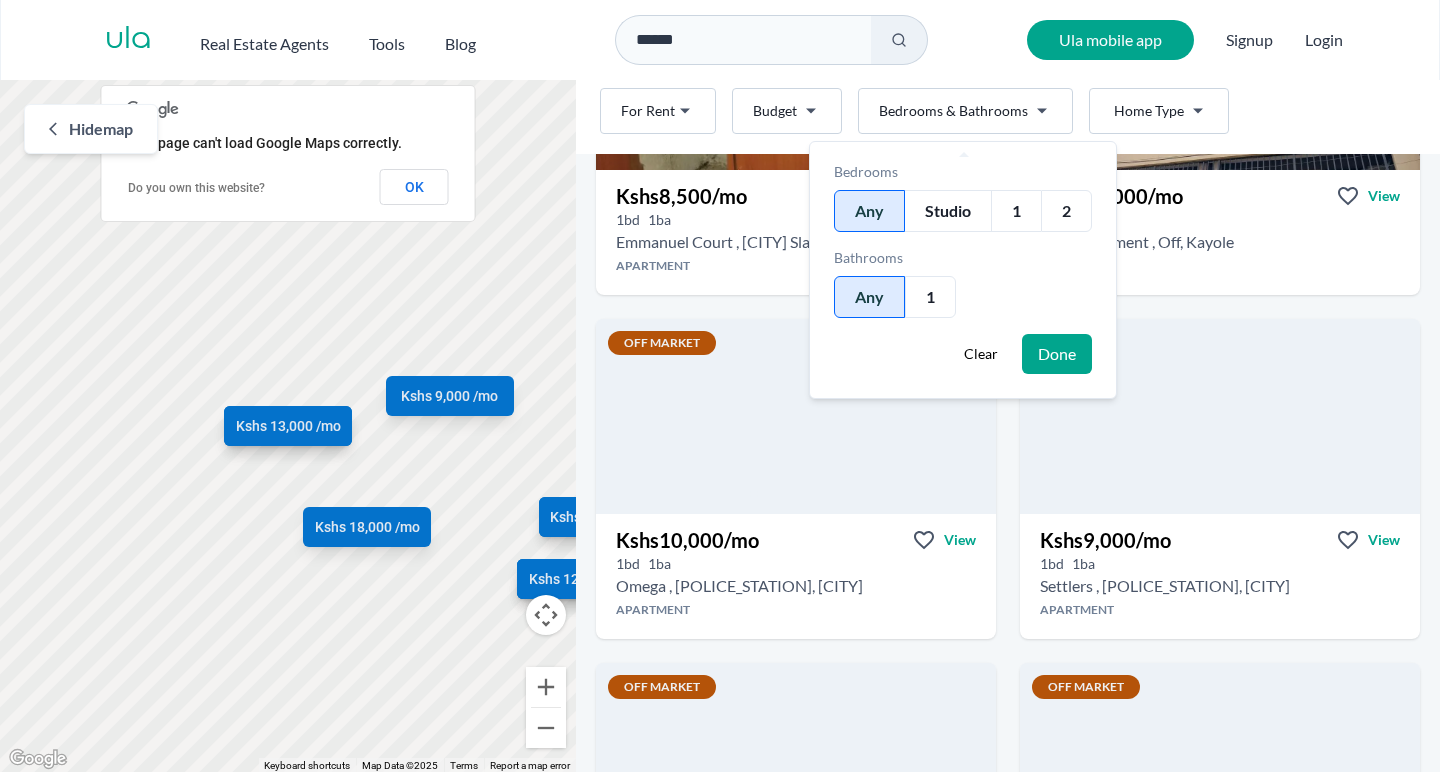 click on "Are you a real estate agent? Reach more buyers and renters. Sign up Ula Homes App: Easy home search Explore more homes in the app Install ula Real Estate Agents Tools Blog ****** Ula mobile app Signup Login Map Rent For Rent Budget Bedrooms & Bathrooms Type Home Type Rent For Rent Budget Type Home Type Filter Hide map ← Move left → Move right ↑ Move up ↓ Move down + Zoom in - Zoom out Home Jump left by 75% End Jump right by 75% Page Up Jump up by 75% Page Down Jump down by 75% Kshs 7,000 /mo Kshs 9,000 /mo Kshs 13,000 /mo Kshs 12,000 /mo Kshs 8,500 /mo Kshs 13,000 /mo Kshs 10,000 /mo Kshs 9,000 /mo Kshs 13,000 /mo Kshs 13,000 /mo Kshs 18,000 /mo Keyboard shortcuts Map Data Map Data ©2025 Map data ©2025 100 m Click to toggle between metric and imperial units Terms Report a map error This page can't load Google Maps correctly. Do you own this website? OK [CITY] rentals Apartments and Houses for Rent in [CITY] Rent For Rent Budget Bedrooms & Bathrooms Type Rent" at bounding box center [720, 386] 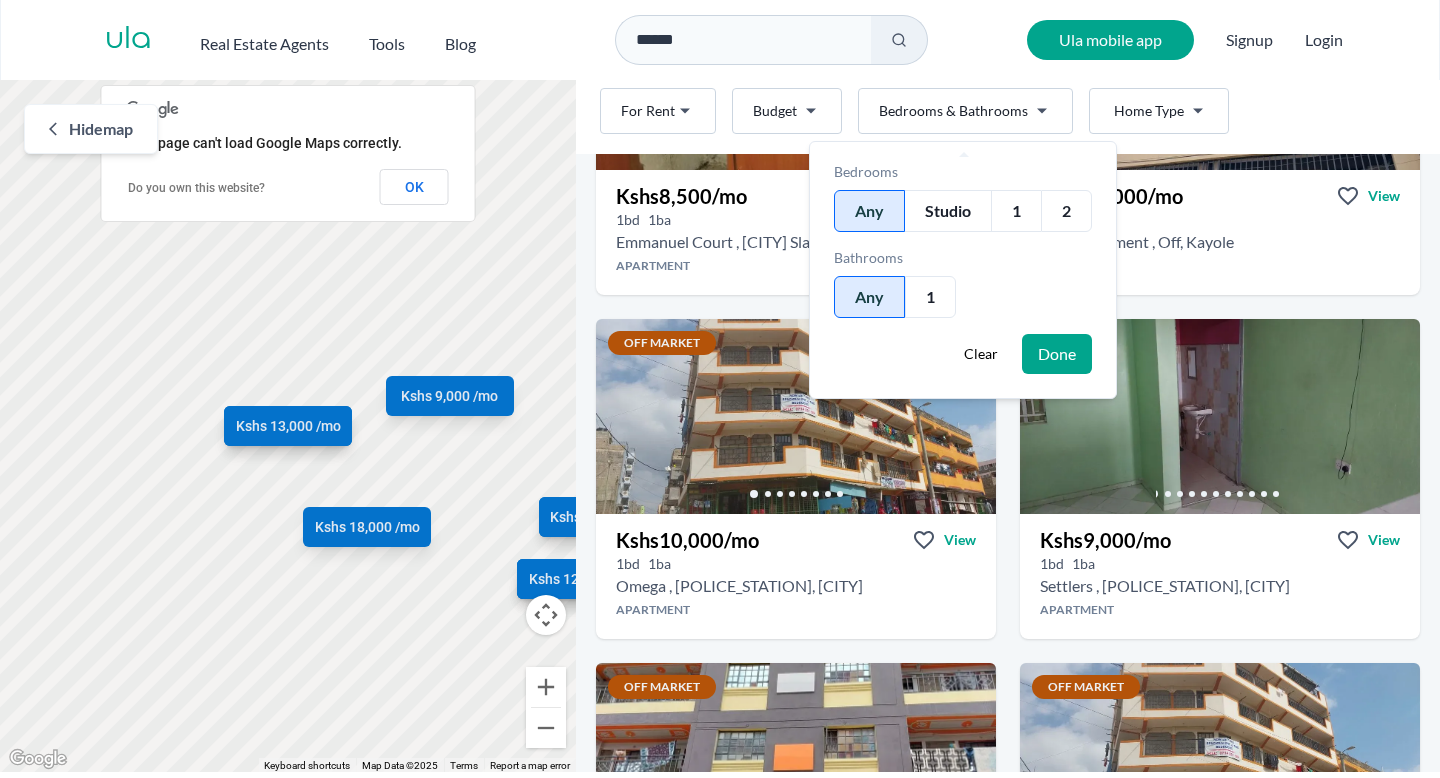 click on "2" at bounding box center (1066, 211) 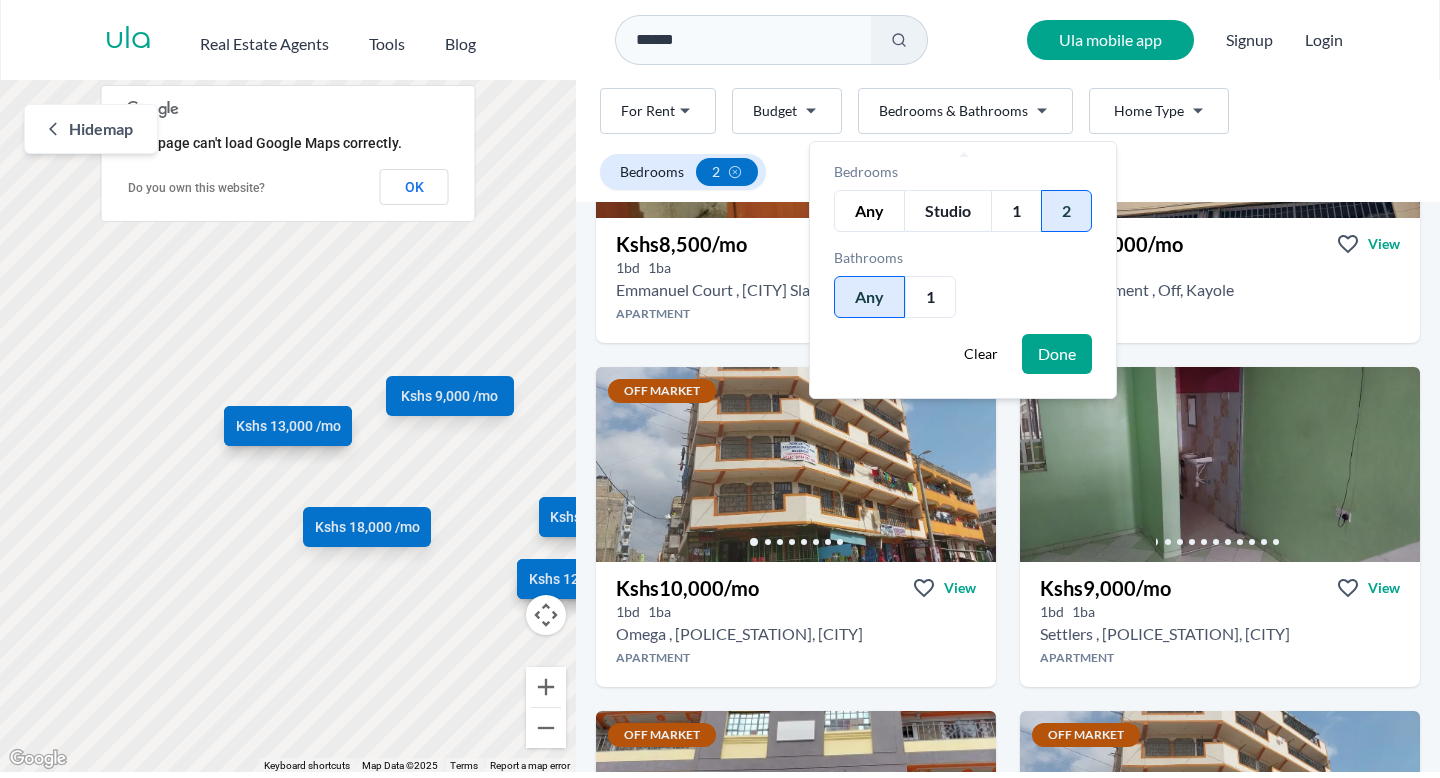 scroll, scrollTop: 1027, scrollLeft: 0, axis: vertical 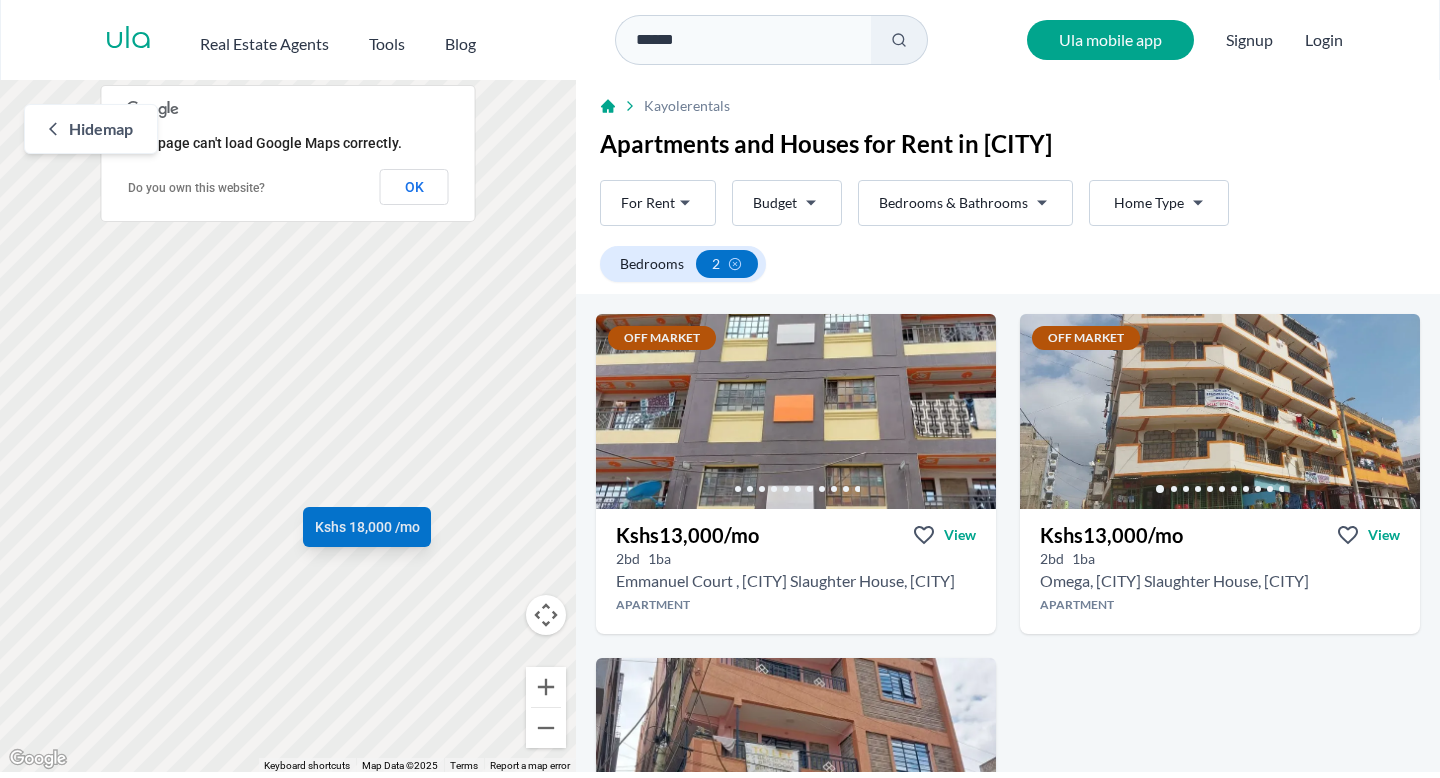click on "Are you a real estate agent? Reach more buyers and renters. Sign up Ula Homes App: Easy home search Explore more homes in the app Install ula Real Estate Agents Tools Blog ****** Ula mobile app Signup Login Map Rent For Rent Budget Bedrooms & Bathrooms Type Home Type Rent For Rent Budget Type Home Type Filter Bedrooms 2 Hide map ← Move left → Move right ↑ Move up ↓ Move down + Zoom in - Zoom out Home Jump left by 75% End Jump right by 75% Page Up Jump up by 75% Page Down Jump down by 75% Kshs 13,000 /mo Kshs 13,000 /mo Kshs 18,000 /mo Keyboard shortcuts Map Data Map Data ©2025 Map data ©2025 100 m Click to toggle between metric and imperial units Terms Report a map error This page can't load Google Maps correctly. Do you own this website? OK [CITY] rentals Apartments and Houses for Rent in [CITY] Rent For Rent Budget Bedrooms & Bathrooms Type Home Type Rent For Rent Budget Type Home Type Filter Bedrooms 2 Error loading image Off Market Kshs 13,000 /mo View 2 bd 1 ba" at bounding box center (720, 386) 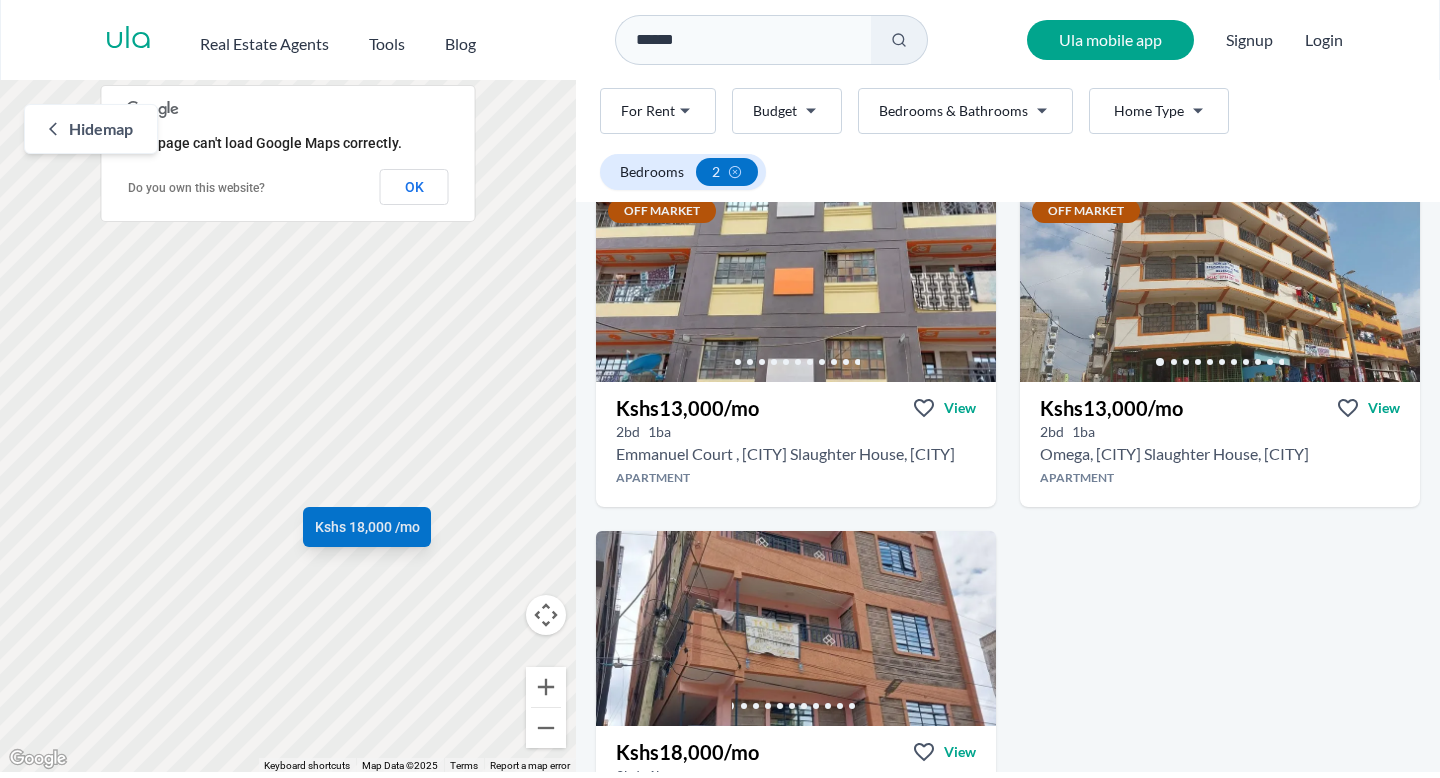scroll, scrollTop: 125, scrollLeft: 0, axis: vertical 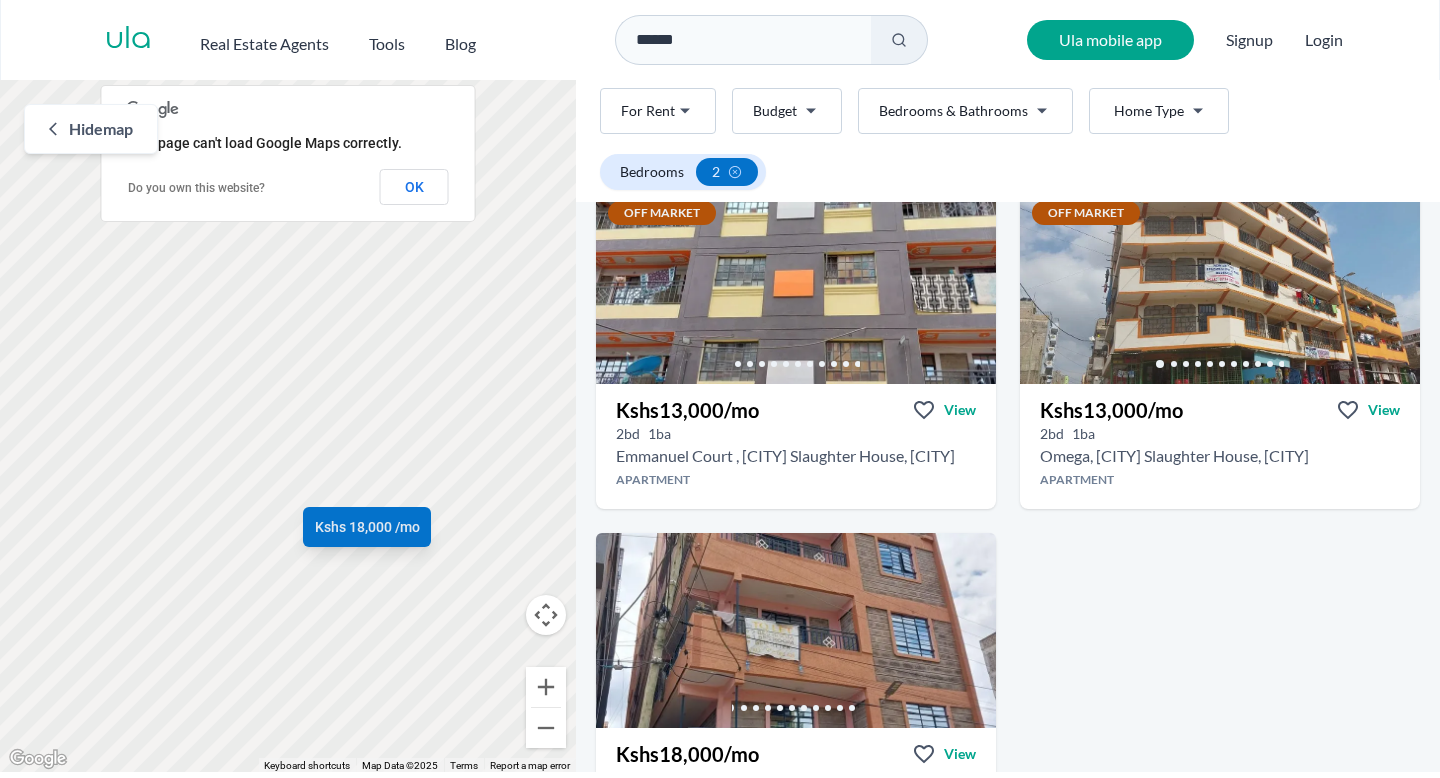 click on "Are you a real estate agent? Reach more buyers and renters. Sign up Ula Homes App: Easy home search Explore more homes in the app Install ula Real Estate Agents Tools Blog ****** Ula mobile app Signup Login Map Rent For Rent Budget Bedrooms & Bathrooms Type Home Type Rent For Rent Budget Type Home Type Filter Bedrooms 2 Hide map ← Move left → Move right ↑ Move up ↓ Move down + Zoom in - Zoom out Home Jump left by 75% End Jump right by 75% Page Up Jump up by 75% Page Down Jump down by 75% Kshs 13,000 /mo Kshs 13,000 /mo Kshs 18,000 /mo Keyboard shortcuts Map Data Map Data ©2025 Map data ©2025 100 m Click to toggle between metric and imperial units Terms Report a map error This page can't load Google Maps correctly. Do you own this website? OK [CITY] rentals Apartments and Houses for Rent in [CITY] Rent For Rent Budget Bedrooms & Bathrooms Type Home Type Rent For Rent Budget Type Home Type Filter Bedrooms 2 Error loading image Off Market Kshs 13,000 /mo View 2 bd 1 ba" at bounding box center [720, 386] 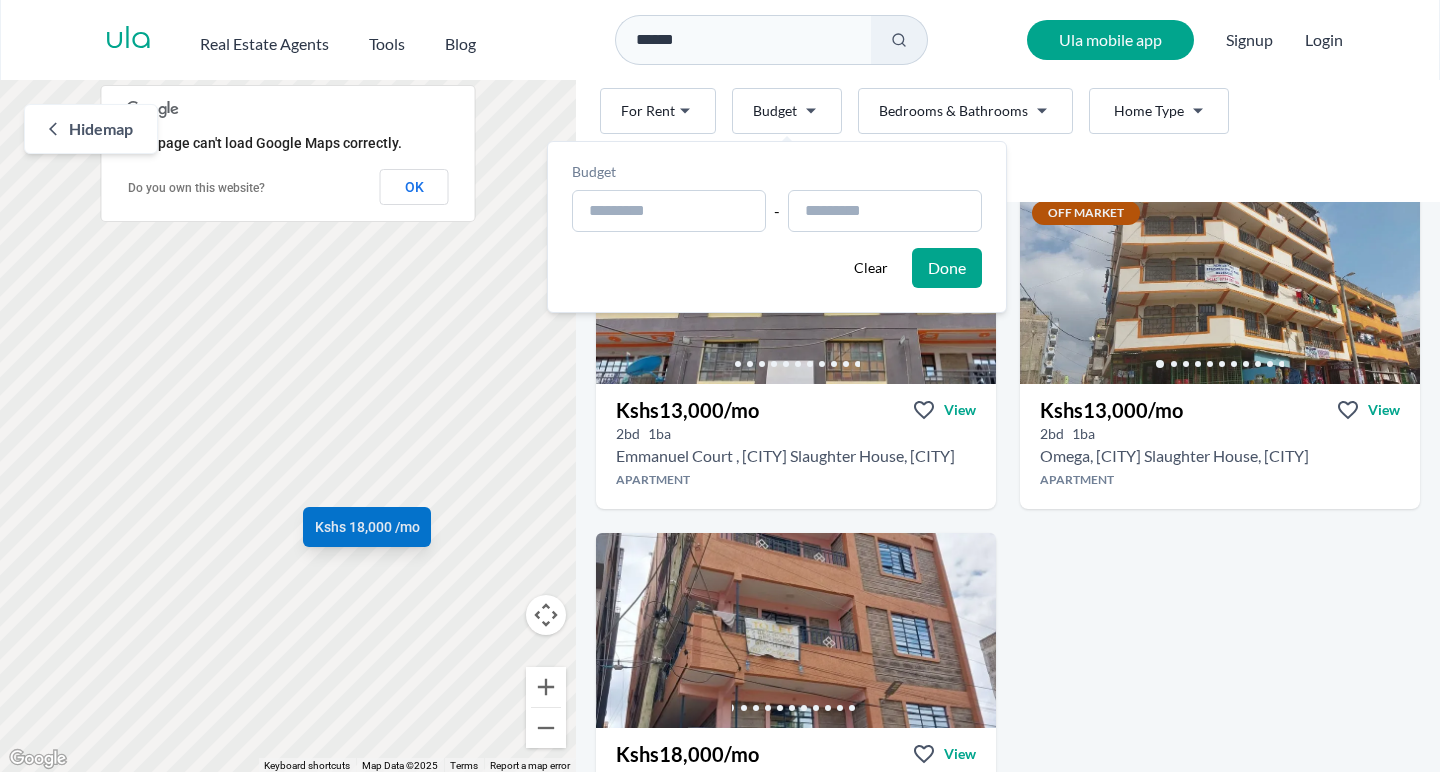 click on "Are you a real estate agent? Reach more buyers and renters. Sign up Ula Homes App: Easy home search Explore more homes in the app Install ula Real Estate Agents Tools Blog ****** Ula mobile app Signup Login Map Rent For Rent Budget Bedrooms & Bathrooms Type Home Type Rent For Rent Budget Type Home Type Filter Bedrooms 2 Hide map ← Move left → Move right ↑ Move up ↓ Move down + Zoom in - Zoom out Home Jump left by 75% End Jump right by 75% Page Up Jump up by 75% Page Down Jump down by 75% Kshs 13,000 /mo Kshs 13,000 /mo Kshs 18,000 /mo Keyboard shortcuts Map Data Map Data ©2025 Map data ©2025 100 m Click to toggle between metric and imperial units Terms Report a map error This page can't load Google Maps correctly. Do you own this website? OK [CITY] rentals Apartments and Houses for Rent in [CITY] Rent For Rent Budget Bedrooms & Bathrooms Type Home Type Rent For Rent Budget Type Home Type Filter Bedrooms 2 Error loading image Off Market Kshs 13,000 /mo View 2 bd 1 ba" at bounding box center [720, 386] 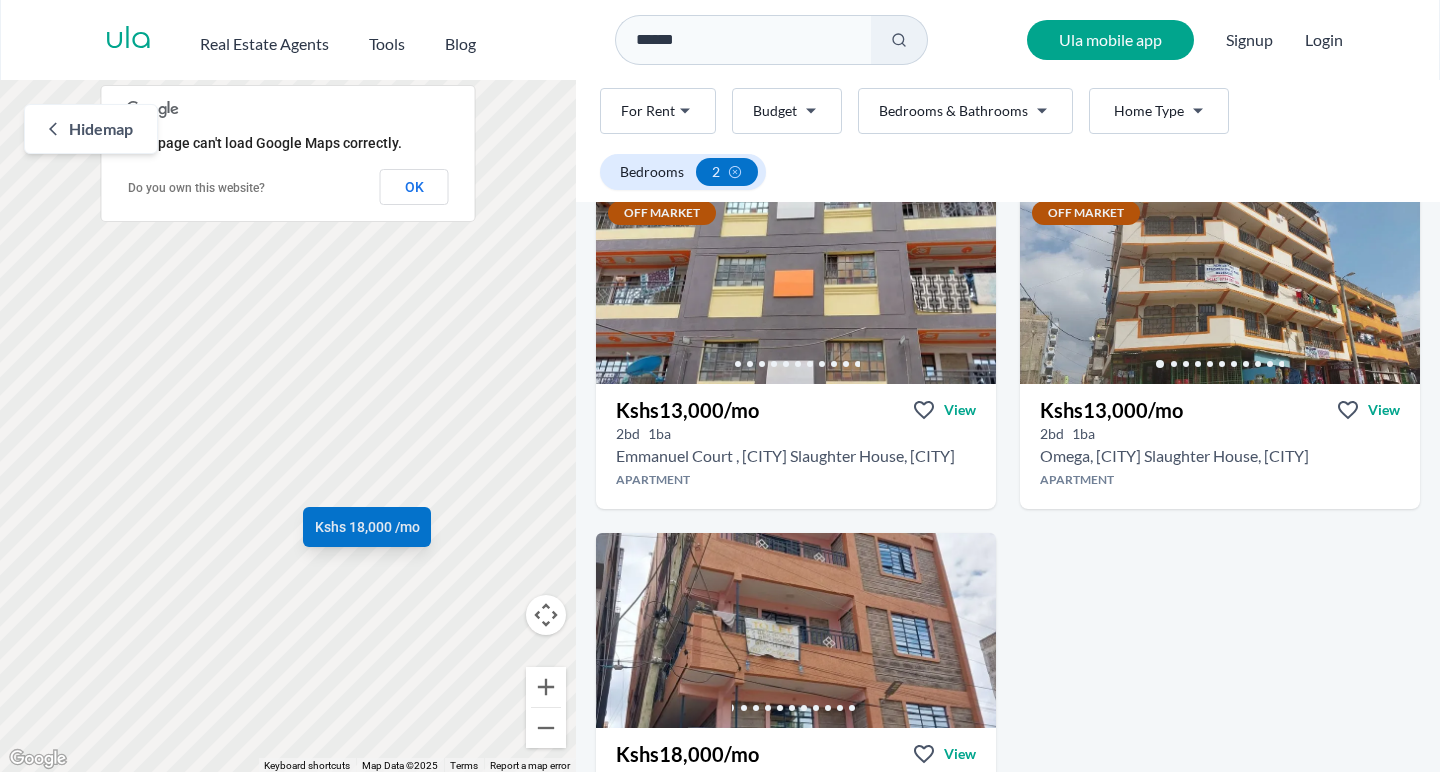 click on "Are you a real estate agent? Reach more buyers and renters. Sign up Ula Homes App: Easy home search Explore more homes in the app Install ula Real Estate Agents Tools Blog ****** Ula mobile app Signup Login Map Rent For Rent Budget Bedrooms & Bathrooms Type Home Type Rent For Rent Budget Type Home Type Filter Bedrooms 2 Hide map ← Move left → Move right ↑ Move up ↓ Move down + Zoom in - Zoom out Home Jump left by 75% End Jump right by 75% Page Up Jump up by 75% Page Down Jump down by 75% Kshs 13,000 /mo Kshs 13,000 /mo Kshs 18,000 /mo Keyboard shortcuts Map Data Map Data ©2025 Map data ©2025 100 m Click to toggle between metric and imperial units Terms Report a map error This page can't load Google Maps correctly. Do you own this website? OK [CITY] rentals Apartments and Houses for Rent in [CITY] Rent For Rent Budget Bedrooms & Bathrooms Type Home Type Rent For Rent Budget Type Home Type Filter Bedrooms 2 Error loading image Off Market Kshs 13,000 /mo View 2 bd 1 ba" at bounding box center [720, 386] 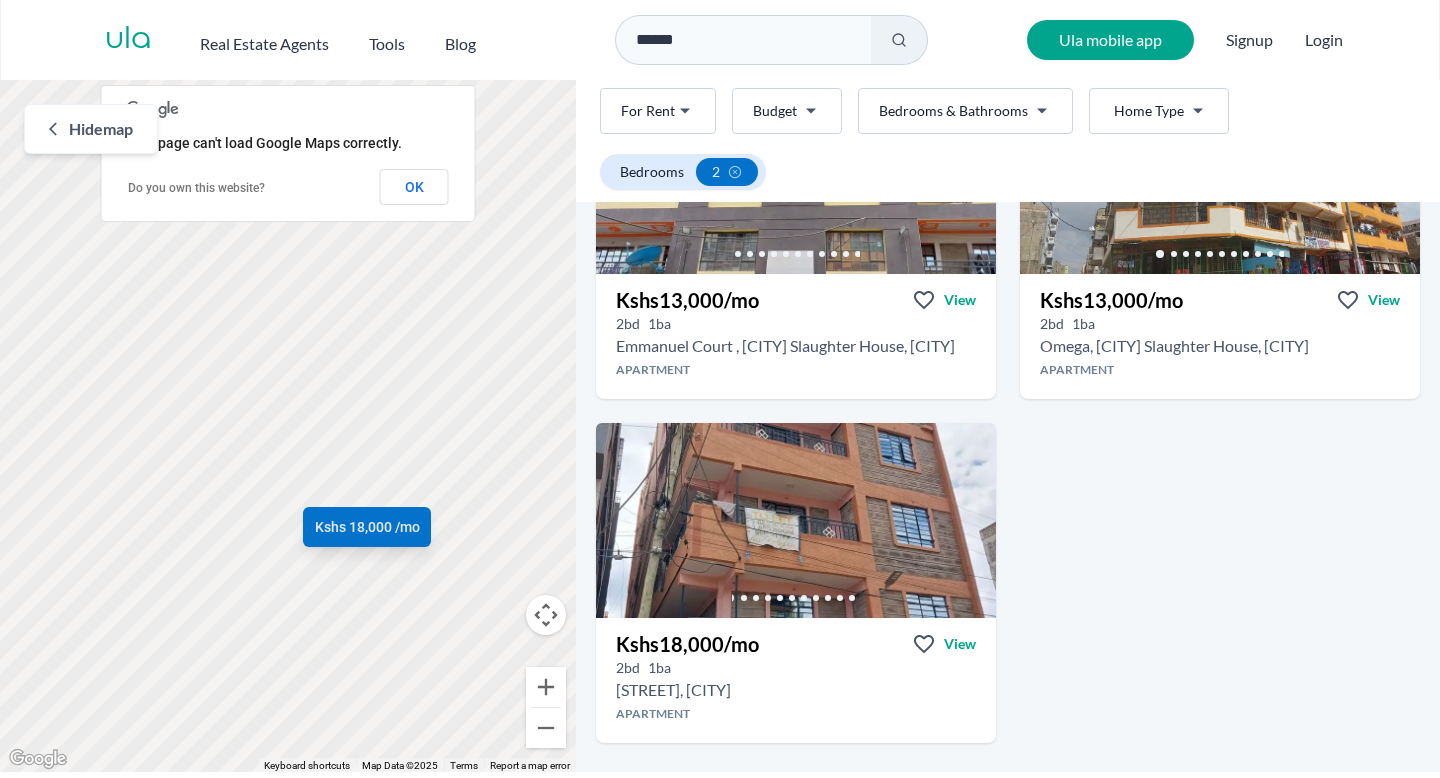 scroll, scrollTop: 256, scrollLeft: 0, axis: vertical 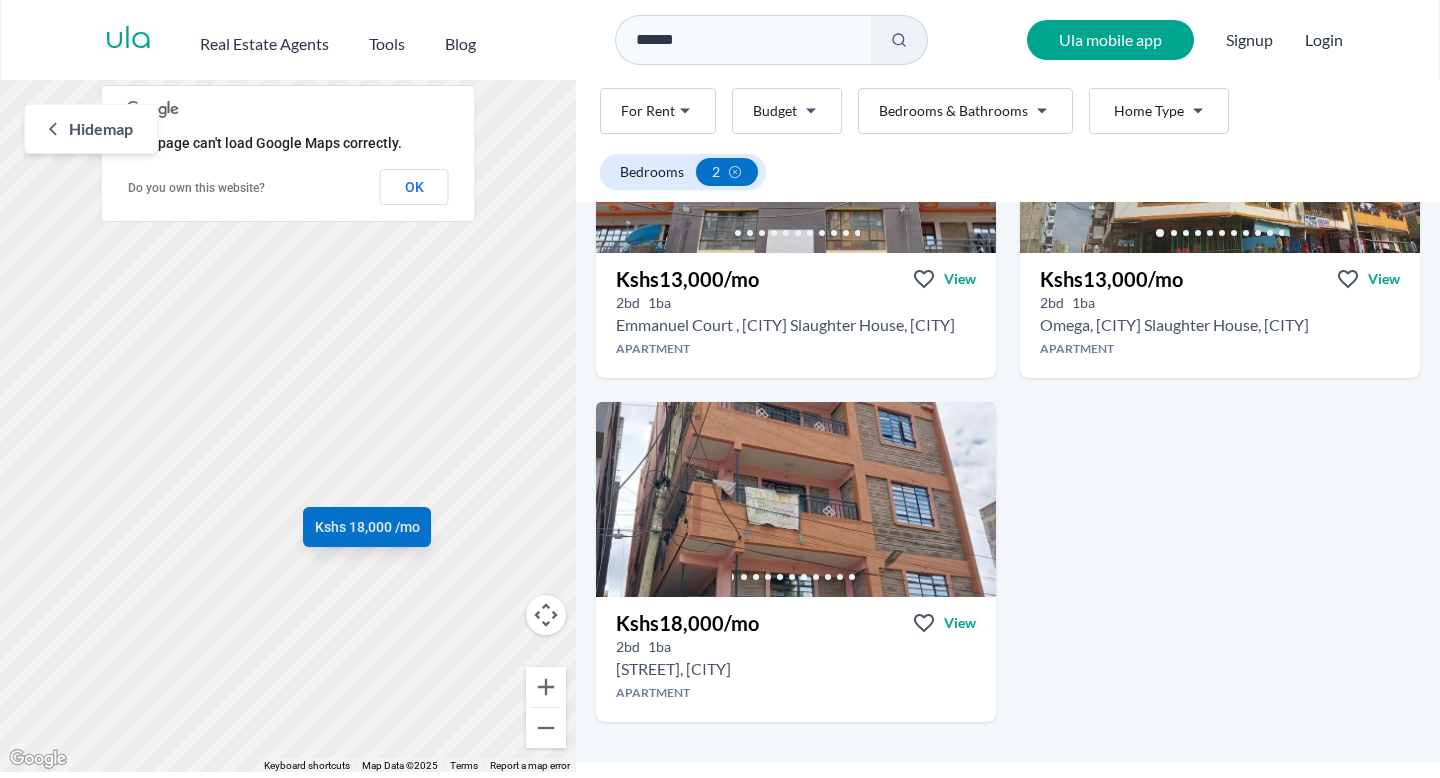 drag, startPoint x: 1439, startPoint y: 269, endPoint x: 1439, endPoint y: 322, distance: 53 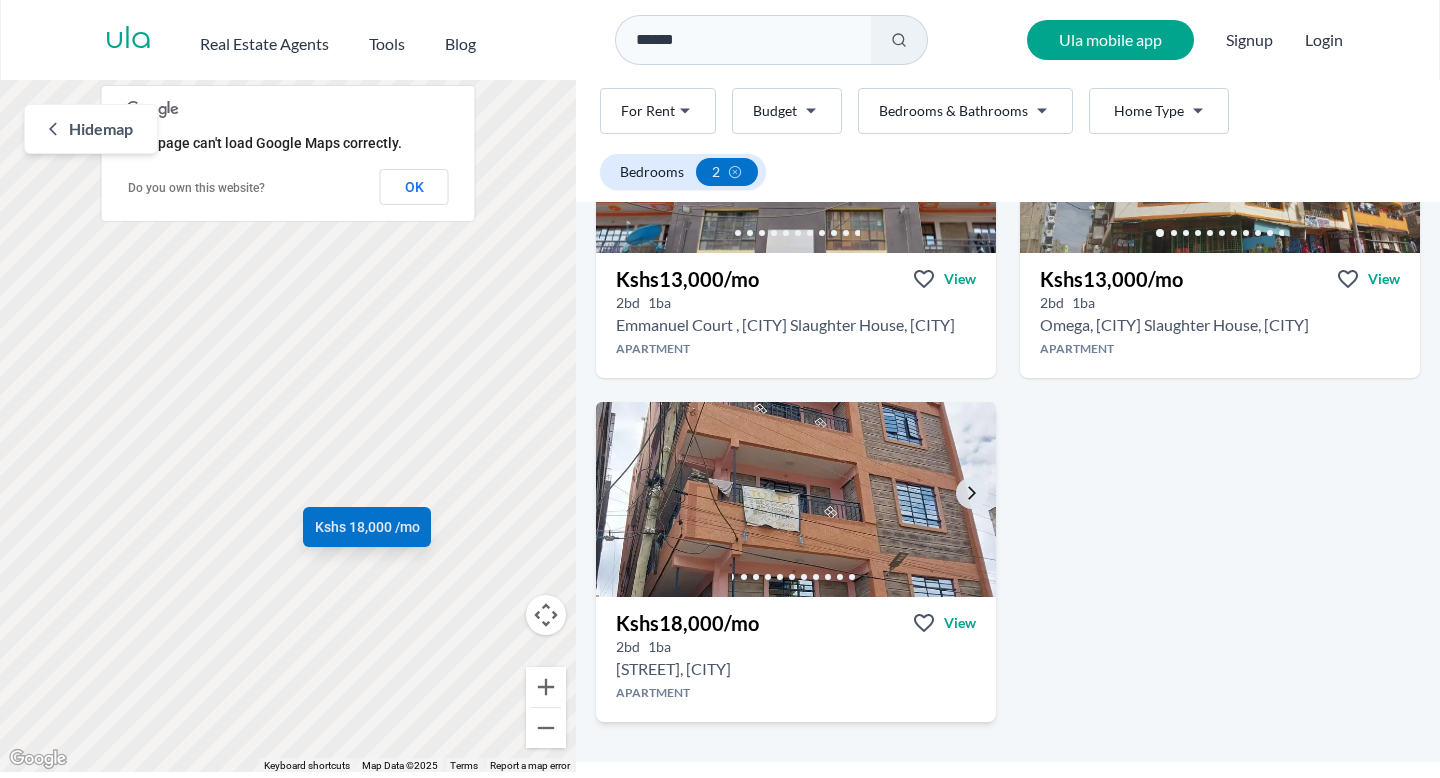 click at bounding box center [796, 499] 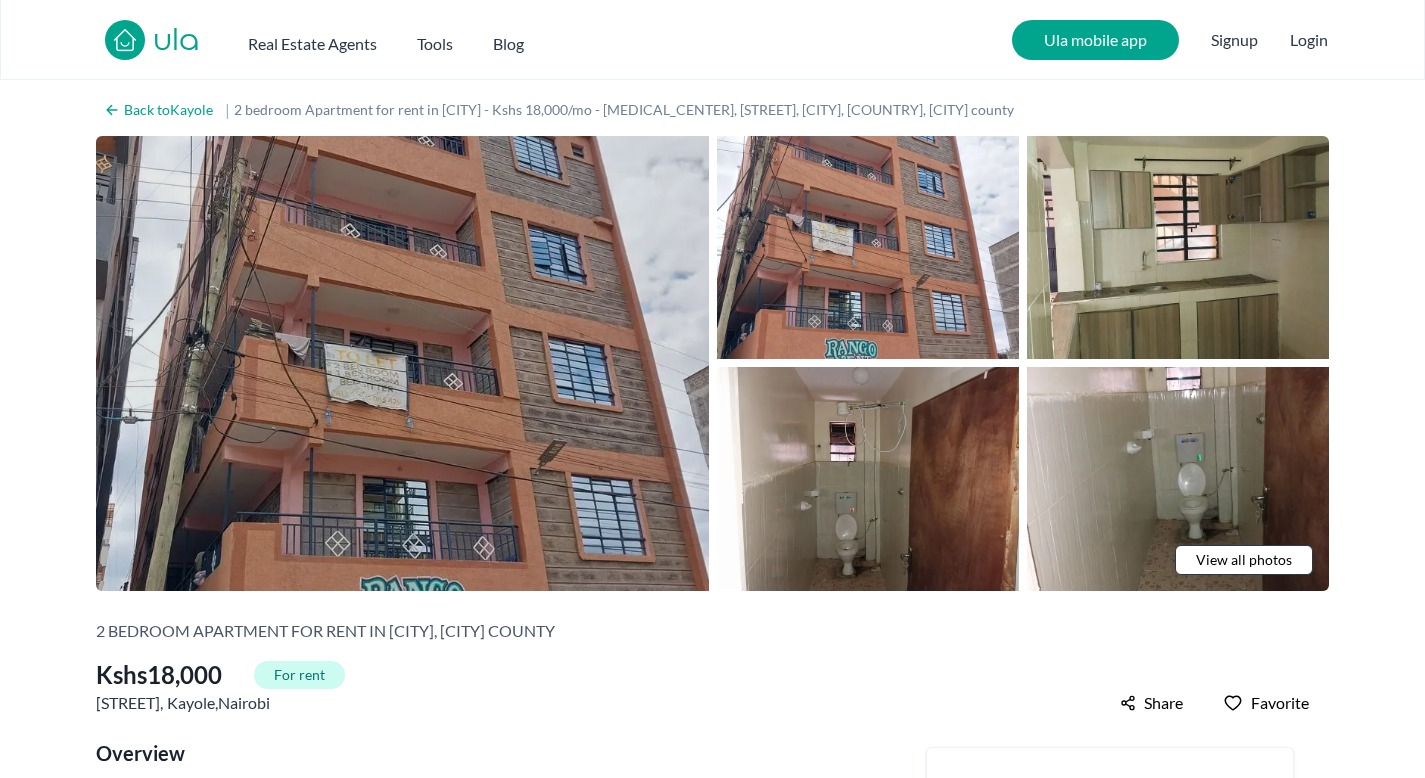 click at bounding box center (402, 363) 